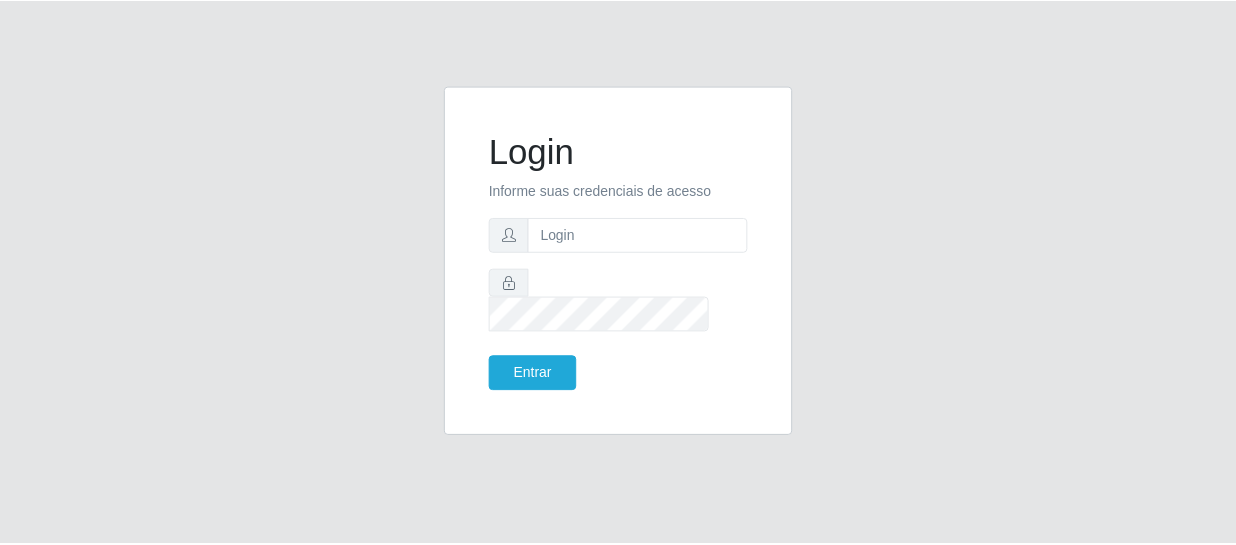 scroll, scrollTop: 0, scrollLeft: 0, axis: both 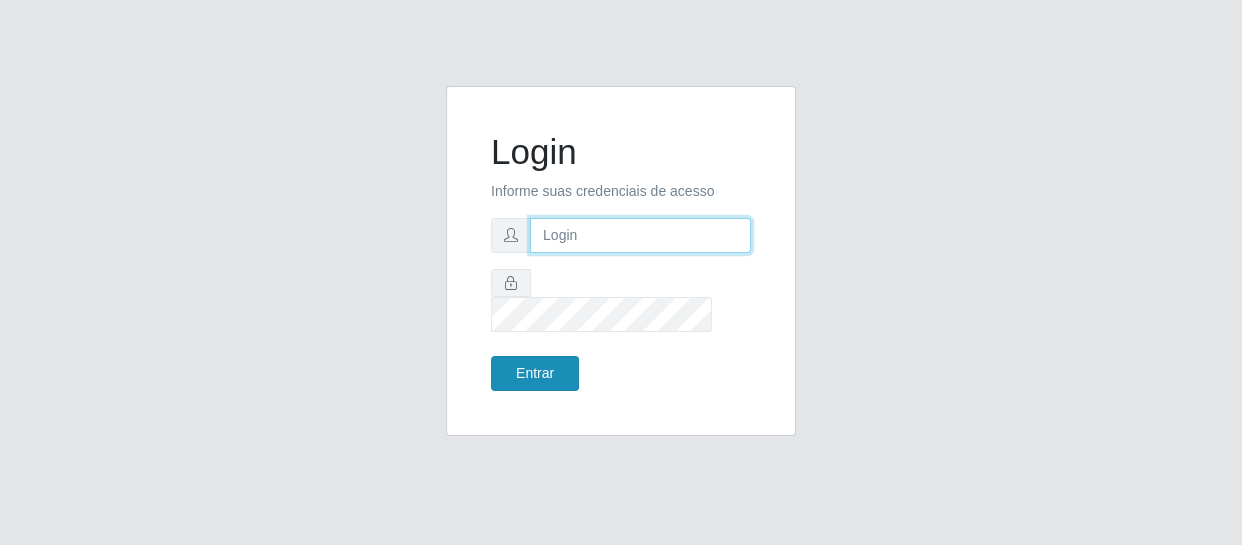 type on "[EMAIL]" 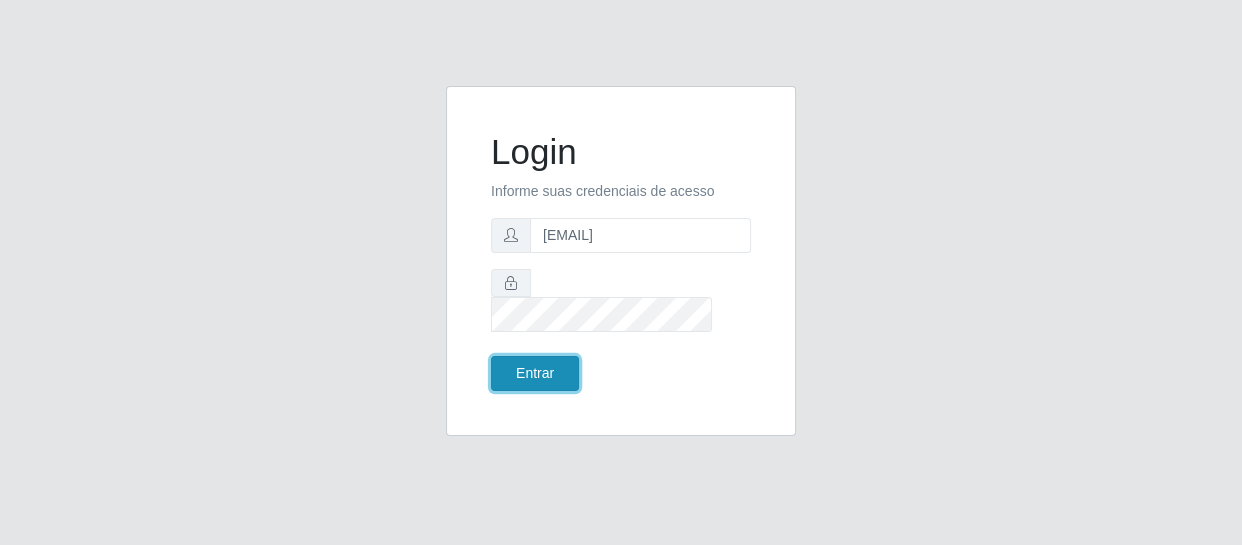 click on "Entrar" at bounding box center [535, 373] 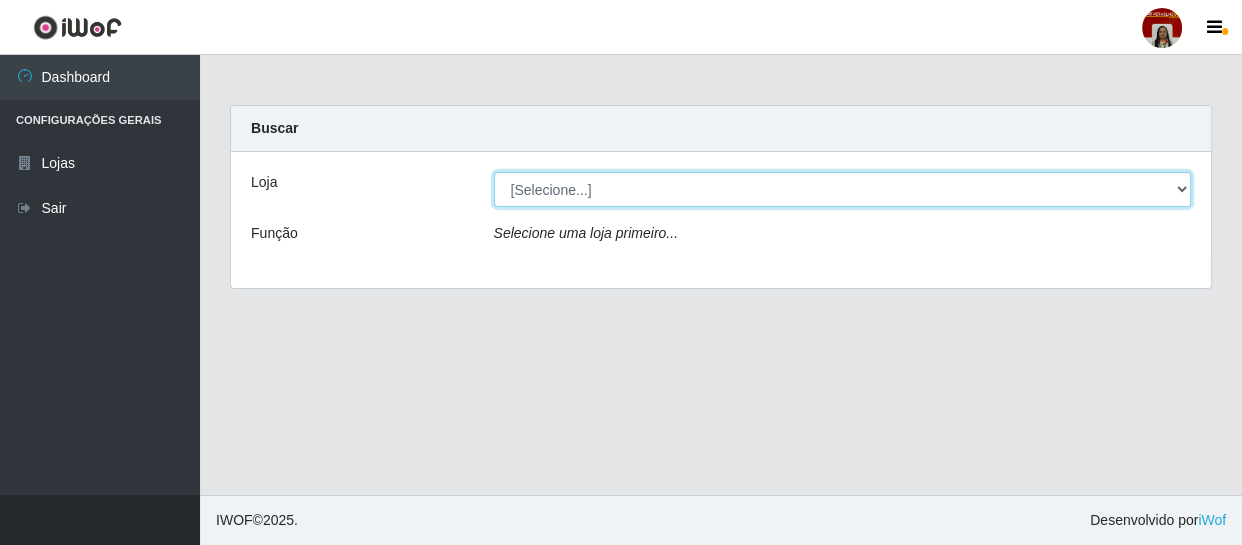click on "[Selecione...] Mar Vermelho - Loja 04" at bounding box center (843, 189) 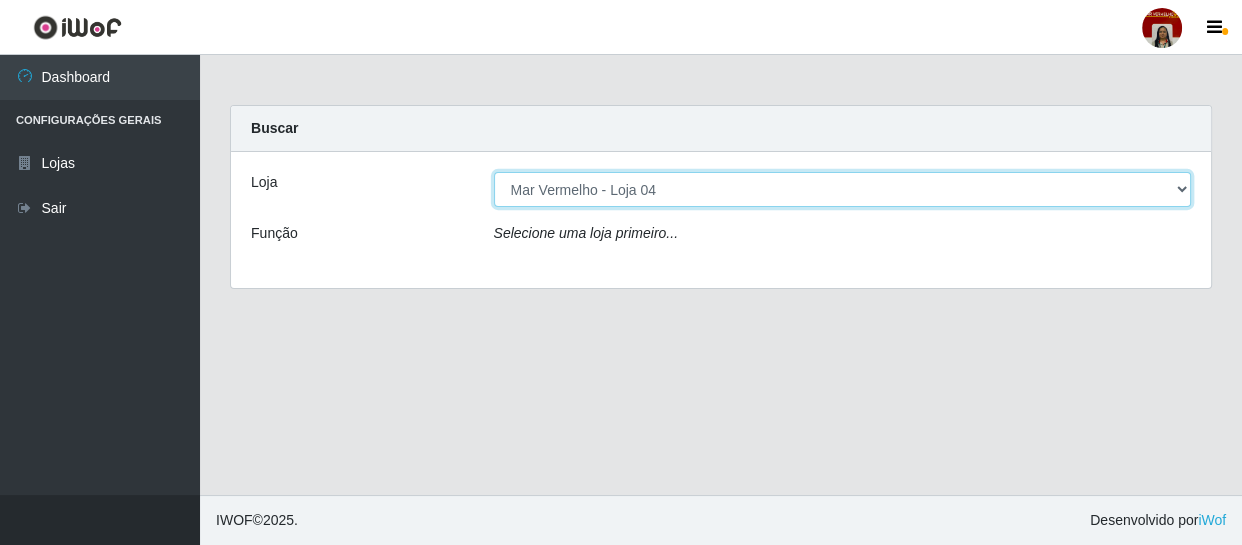 click on "[Selecione...] Mar Vermelho - Loja 04" at bounding box center (843, 189) 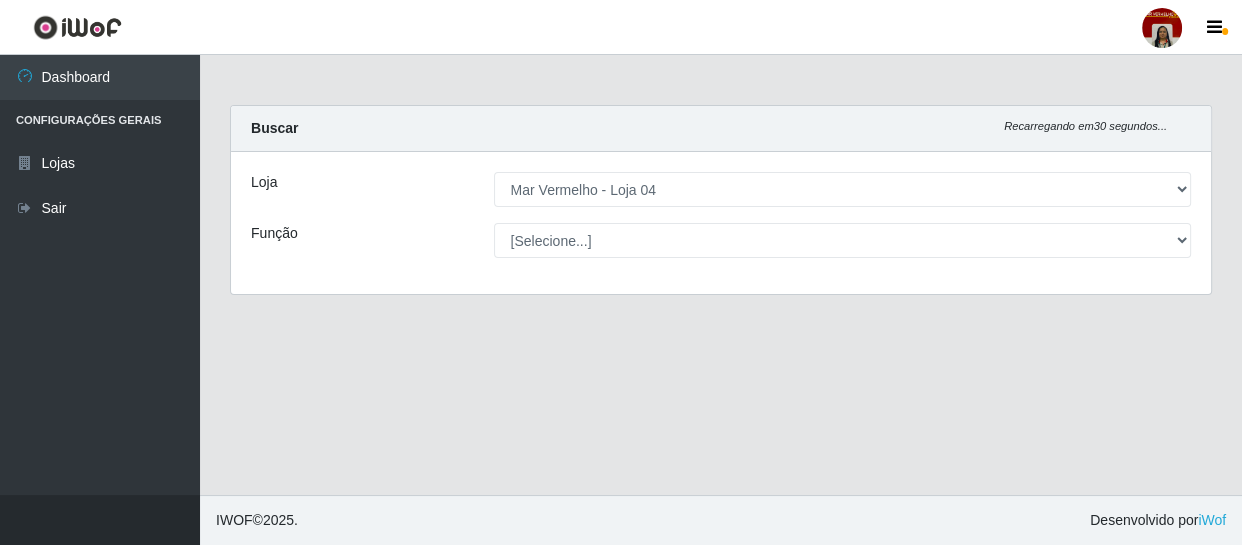 click on "Loja [Selecione...] Mar Vermelho - Loja 04 Função [Selecione...] ASG ASG + ASG ++ Auxiliar de Depósito  Auxiliar de Depósito + Auxiliar de Depósito ++ Auxiliar de Estacionamento Auxiliar de Estacionamento + Auxiliar de Estacionamento ++ Balconista de Frios Balconista de Frios + Balconista de Padaria  Balconista de Padaria + Embalador Embalador + Embalador ++ Operador de Caixa Operador de Caixa + Operador de Caixa ++ Repositor  Repositor + Repositor ++ Repositor de Frios Repositor de Frios + Repositor de Frios ++ Repositor de Hortifruti Repositor de Hortifruti + Repositor de Hortifruti ++" at bounding box center (721, 223) 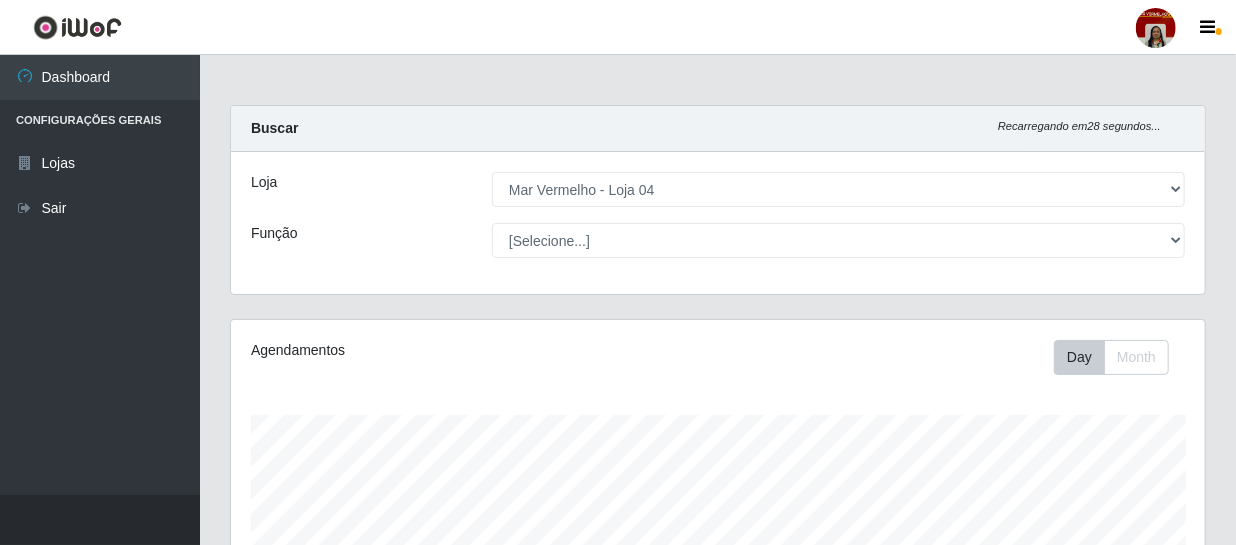 scroll, scrollTop: 999585, scrollLeft: 999025, axis: both 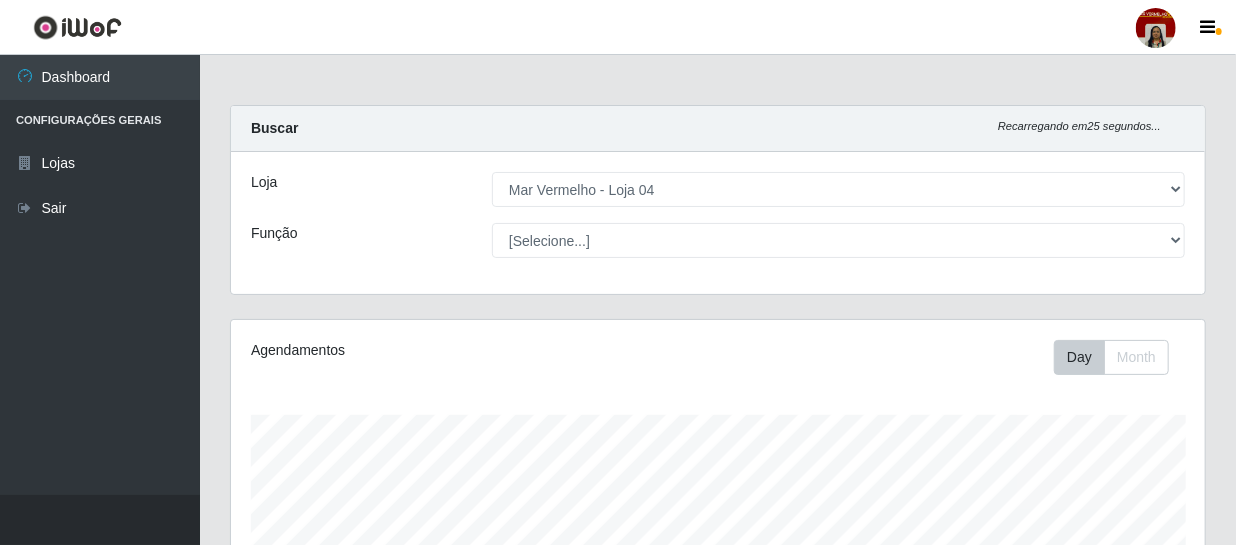 click on "Loja [Selecione...] Mar Vermelho - Loja 04 Função [Selecione...] ASG ASG + ASG ++ Auxiliar de Depósito  Auxiliar de Depósito + Auxiliar de Depósito ++ Auxiliar de Estacionamento Auxiliar de Estacionamento + Auxiliar de Estacionamento ++ Balconista de Frios Balconista de Frios + Balconista de Padaria  Balconista de Padaria + Embalador Embalador + Embalador ++ Operador de Caixa Operador de Caixa + Operador de Caixa ++ Repositor  Repositor + Repositor ++ Repositor de Frios Repositor de Frios + Repositor de Frios ++ Repositor de Hortifruti Repositor de Hortifruti + Repositor de Hortifruti ++" at bounding box center (718, 223) 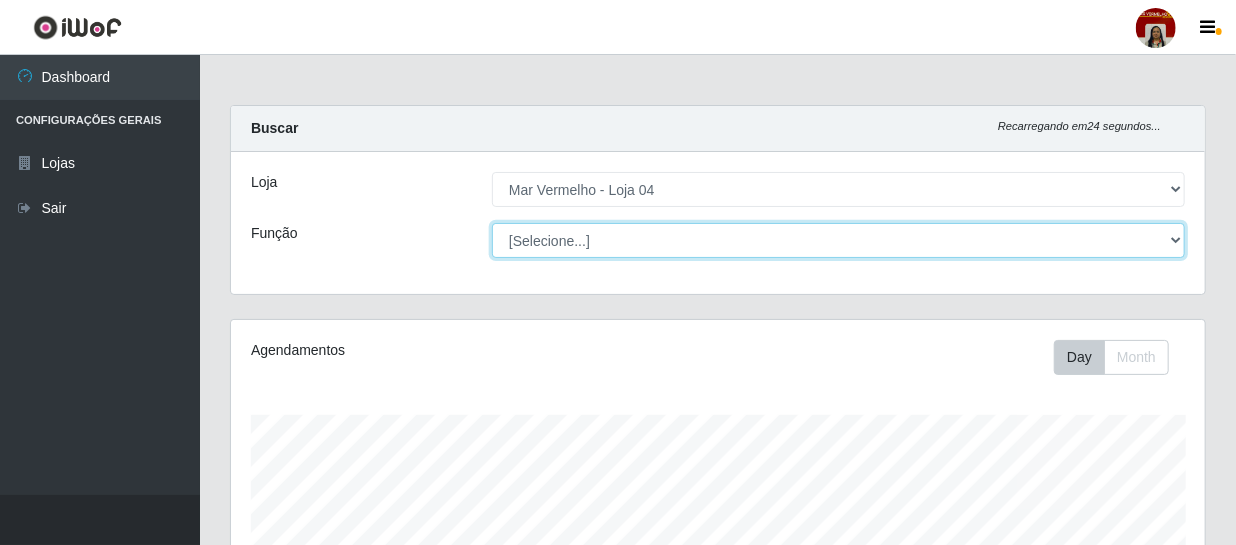 click on "[Selecione...] ASG ASG + ASG ++ Auxiliar de Depósito  Auxiliar de Depósito + Auxiliar de Depósito ++ Auxiliar de Estacionamento Auxiliar de Estacionamento + Auxiliar de Estacionamento ++ Balconista de Frios Balconista de Frios + Balconista de Padaria  Balconista de Padaria + Embalador Embalador + Embalador ++ Operador de Caixa Operador de Caixa + Operador de Caixa ++ Repositor  Repositor + Repositor ++ Repositor de Frios Repositor de Frios + Repositor de Frios ++ Repositor de Hortifruti Repositor de Hortifruti + Repositor de Hortifruti ++" at bounding box center [838, 240] 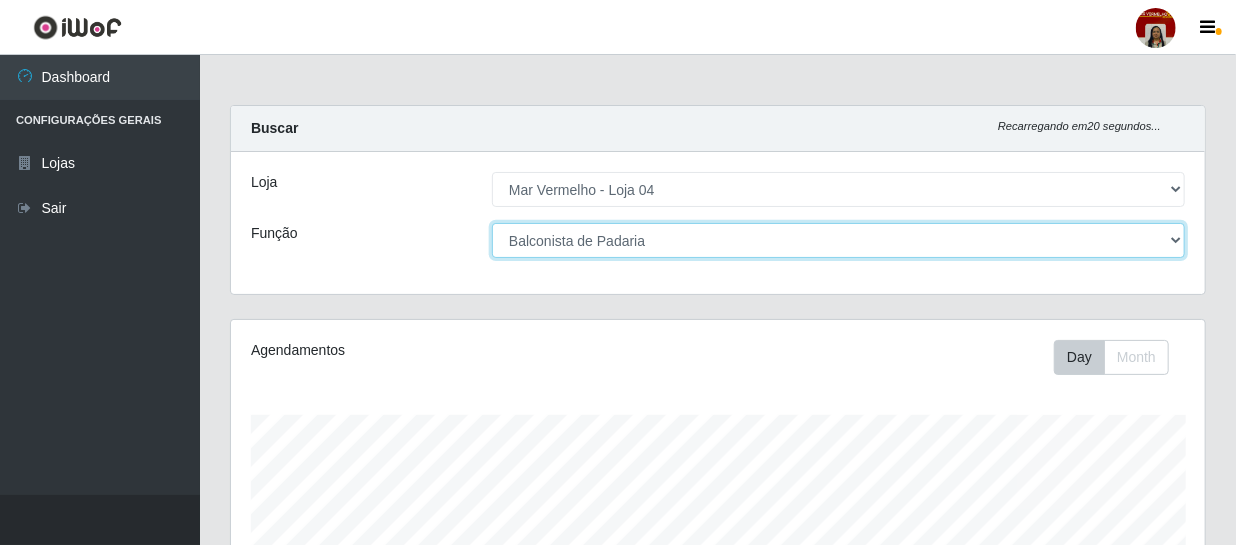 click on "[Selecione...] ASG ASG + ASG ++ Auxiliar de Depósito  Auxiliar de Depósito + Auxiliar de Depósito ++ Auxiliar de Estacionamento Auxiliar de Estacionamento + Auxiliar de Estacionamento ++ Balconista de Frios Balconista de Frios + Balconista de Padaria  Balconista de Padaria + Embalador Embalador + Embalador ++ Operador de Caixa Operador de Caixa + Operador de Caixa ++ Repositor  Repositor + Repositor ++ Repositor de Frios Repositor de Frios + Repositor de Frios ++ Repositor de Hortifruti Repositor de Hortifruti + Repositor de Hortifruti ++" at bounding box center [838, 240] 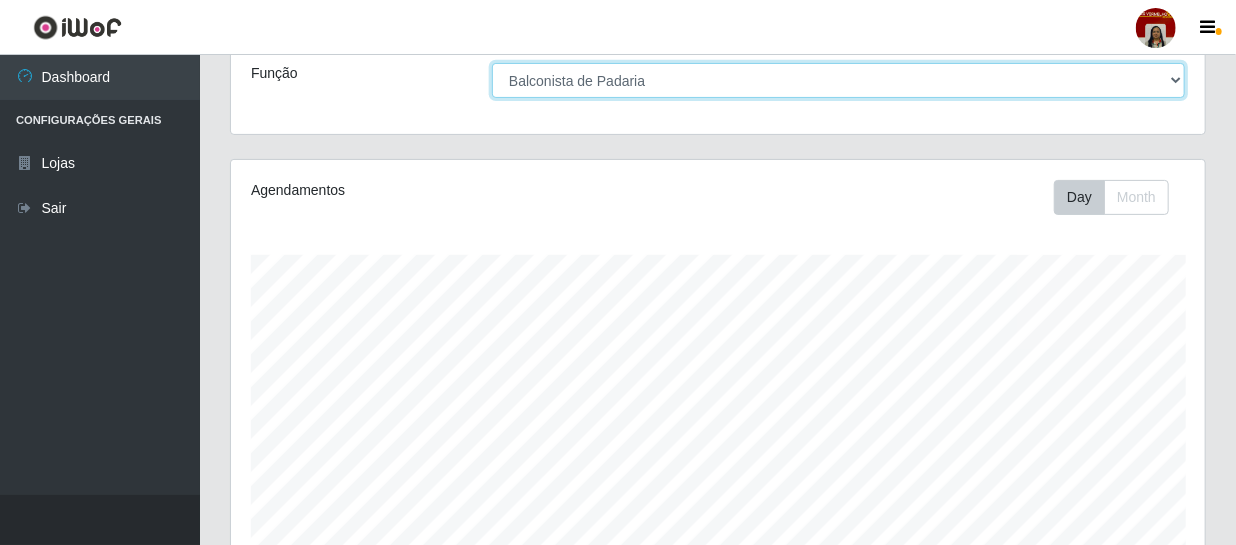 scroll, scrollTop: 153, scrollLeft: 0, axis: vertical 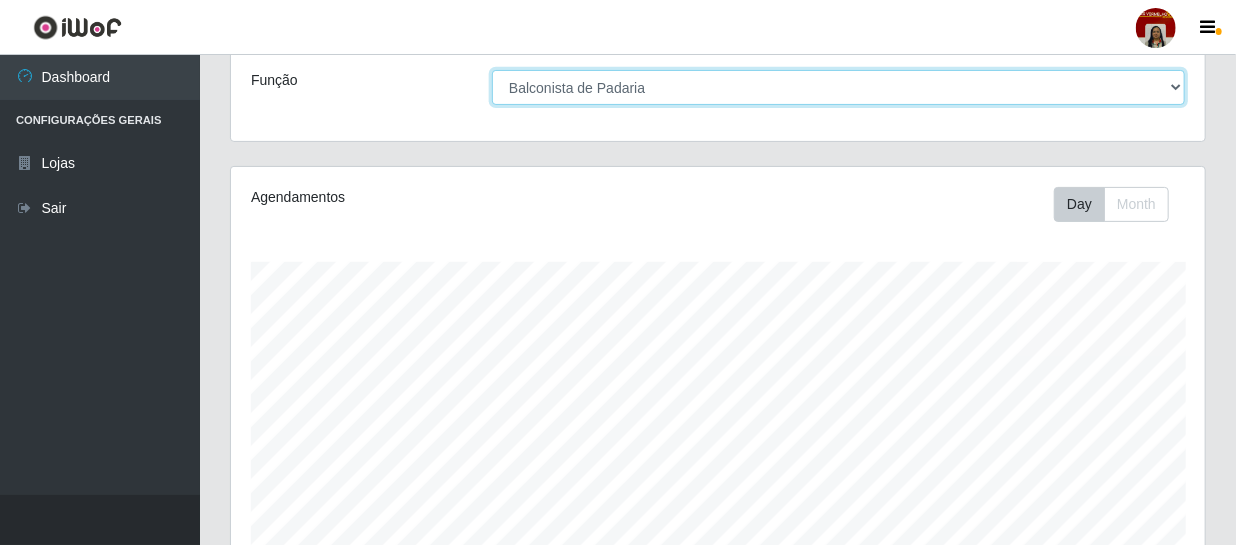 click on "[Selecione...] ASG ASG + ASG ++ Auxiliar de Depósito  Auxiliar de Depósito + Auxiliar de Depósito ++ Auxiliar de Estacionamento Auxiliar de Estacionamento + Auxiliar de Estacionamento ++ Balconista de Frios Balconista de Frios + Balconista de Padaria  Balconista de Padaria + Embalador Embalador + Embalador ++ Operador de Caixa Operador de Caixa + Operador de Caixa ++ Repositor  Repositor + Repositor ++ Repositor de Frios Repositor de Frios + Repositor de Frios ++ Repositor de Hortifruti Repositor de Hortifruti + Repositor de Hortifruti ++" at bounding box center (838, 87) 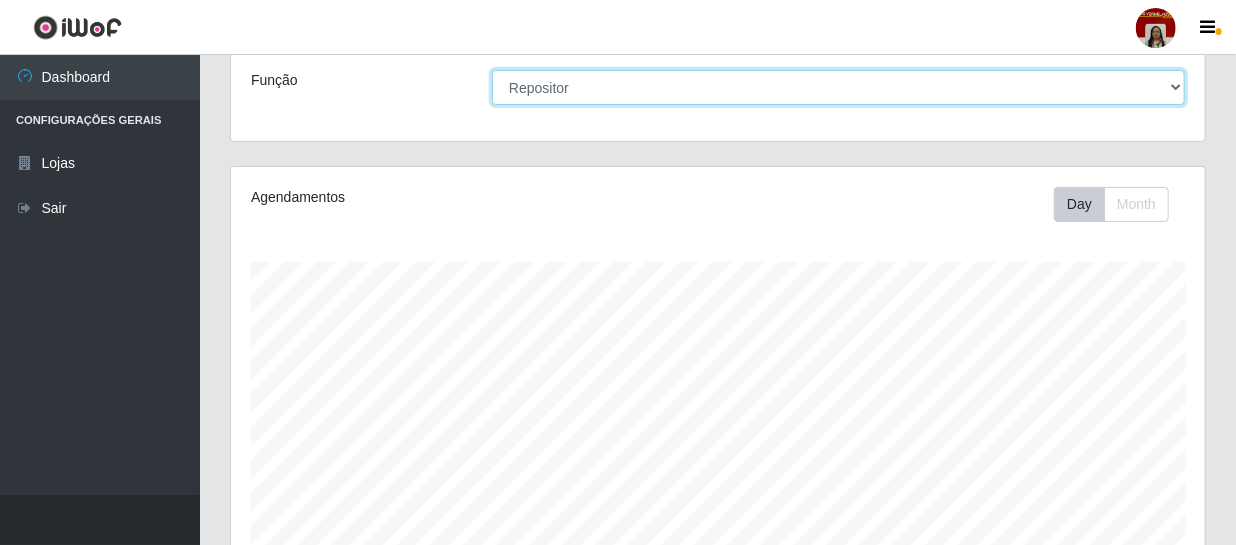 click on "[Selecione...] ASG ASG + ASG ++ Auxiliar de Depósito  Auxiliar de Depósito + Auxiliar de Depósito ++ Auxiliar de Estacionamento Auxiliar de Estacionamento + Auxiliar de Estacionamento ++ Balconista de Frios Balconista de Frios + Balconista de Padaria  Balconista de Padaria + Embalador Embalador + Embalador ++ Operador de Caixa Operador de Caixa + Operador de Caixa ++ Repositor  Repositor + Repositor ++ Repositor de Frios Repositor de Frios + Repositor de Frios ++ Repositor de Hortifruti Repositor de Hortifruti + Repositor de Hortifruti ++" at bounding box center [838, 87] 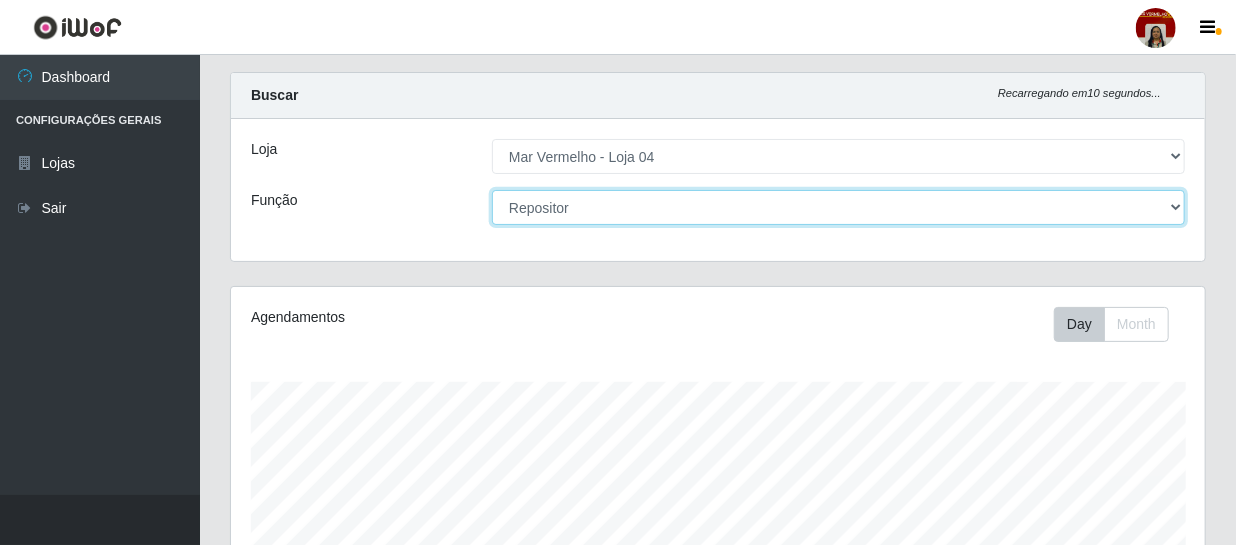 scroll, scrollTop: 0, scrollLeft: 0, axis: both 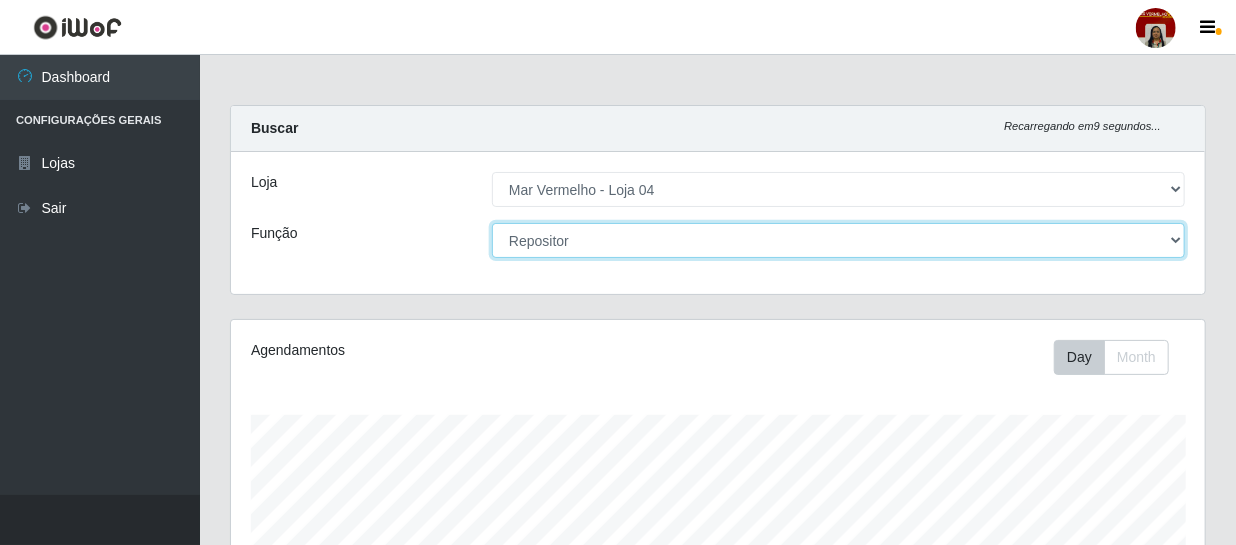 click on "[Selecione...] ASG ASG + ASG ++ Auxiliar de Depósito  Auxiliar de Depósito + Auxiliar de Depósito ++ Auxiliar de Estacionamento Auxiliar de Estacionamento + Auxiliar de Estacionamento ++ Balconista de Frios Balconista de Frios + Balconista de Padaria  Balconista de Padaria + Embalador Embalador + Embalador ++ Operador de Caixa Operador de Caixa + Operador de Caixa ++ Repositor  Repositor + Repositor ++ Repositor de Frios Repositor de Frios + Repositor de Frios ++ Repositor de Hortifruti Repositor de Hortifruti + Repositor de Hortifruti ++" at bounding box center (838, 240) 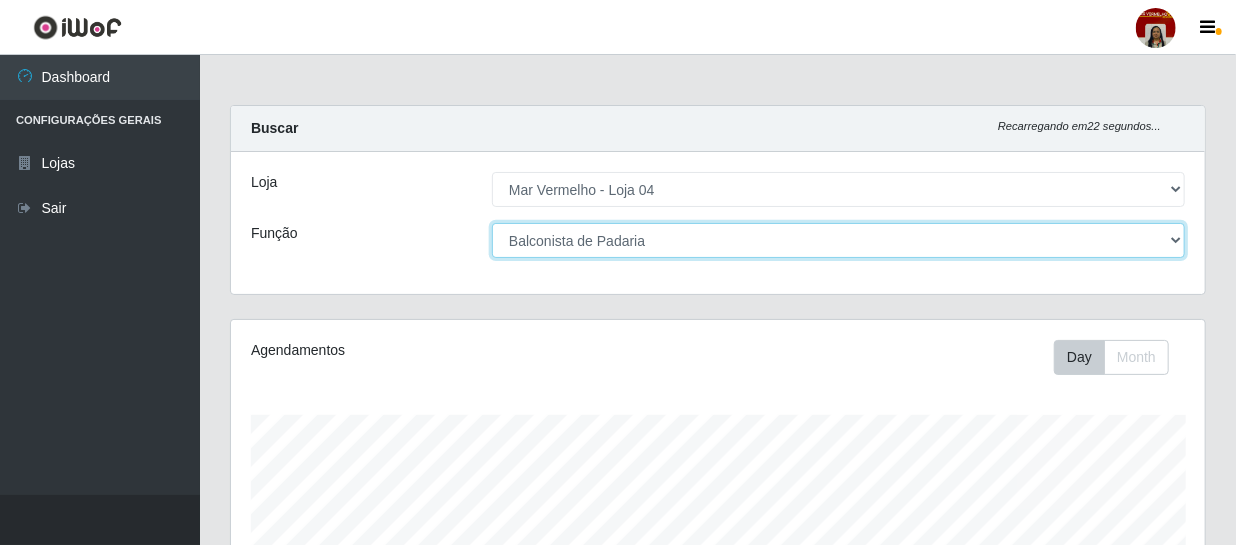 click on "[Selecione...] ASG ASG + ASG ++ Auxiliar de Depósito  Auxiliar de Depósito + Auxiliar de Depósito ++ Auxiliar de Estacionamento Auxiliar de Estacionamento + Auxiliar de Estacionamento ++ Balconista de Frios Balconista de Frios + Balconista de Padaria  Balconista de Padaria + Embalador Embalador + Embalador ++ Operador de Caixa Operador de Caixa + Operador de Caixa ++ Repositor  Repositor + Repositor ++ Repositor de Frios Repositor de Frios + Repositor de Frios ++ Repositor de Hortifruti Repositor de Hortifruti + Repositor de Hortifruti ++" at bounding box center [838, 240] 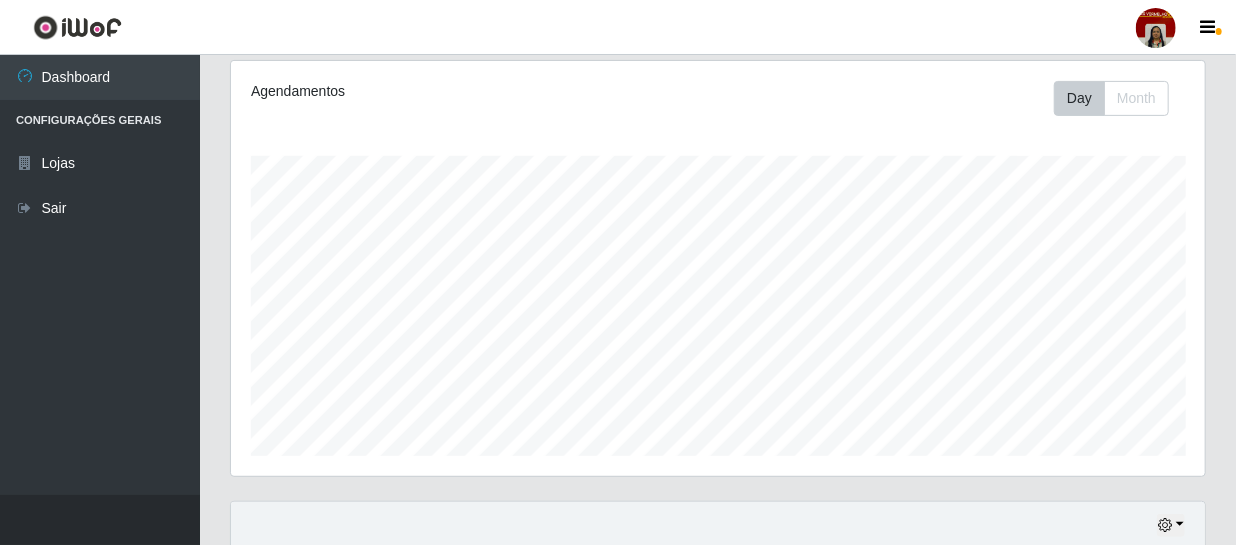 scroll, scrollTop: 0, scrollLeft: 0, axis: both 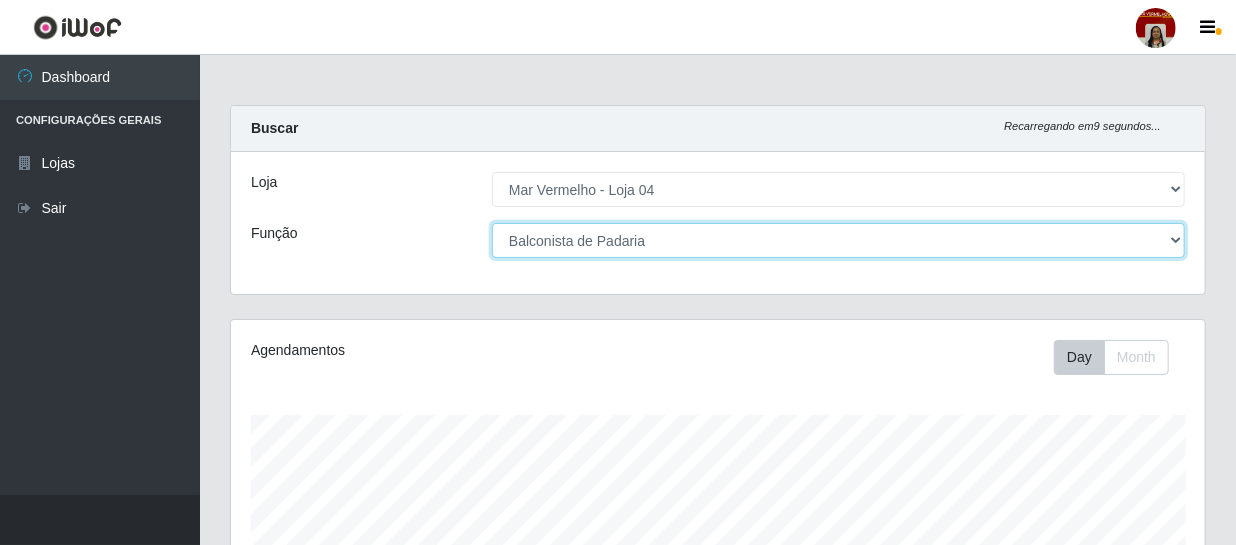 click on "[Selecione...] ASG ASG + ASG ++ Auxiliar de Depósito  Auxiliar de Depósito + Auxiliar de Depósito ++ Auxiliar de Estacionamento Auxiliar de Estacionamento + Auxiliar de Estacionamento ++ Balconista de Frios Balconista de Frios + Balconista de Padaria  Balconista de Padaria + Embalador Embalador + Embalador ++ Operador de Caixa Operador de Caixa + Operador de Caixa ++ Repositor  Repositor + Repositor ++ Repositor de Frios Repositor de Frios + Repositor de Frios ++ Repositor de Hortifruti Repositor de Hortifruti + Repositor de Hortifruti ++" at bounding box center (838, 240) 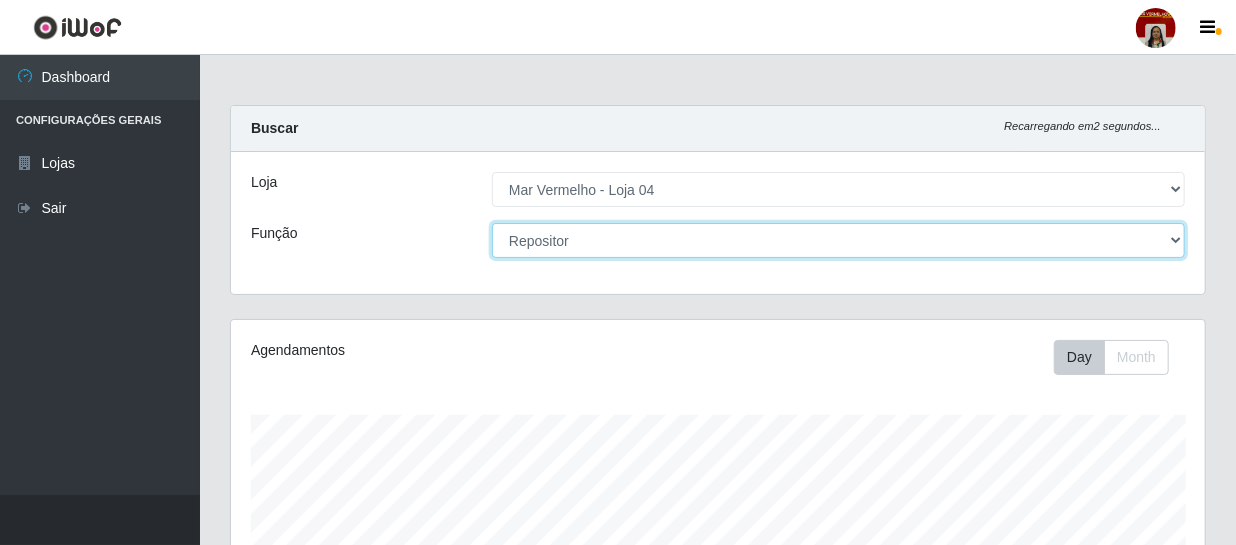 click on "[Selecione...] ASG ASG + ASG ++ Auxiliar de Depósito  Auxiliar de Depósito + Auxiliar de Depósito ++ Auxiliar de Estacionamento Auxiliar de Estacionamento + Auxiliar de Estacionamento ++ Balconista de Frios Balconista de Frios + Balconista de Padaria  Balconista de Padaria + Embalador Embalador + Embalador ++ Operador de Caixa Operador de Caixa + Operador de Caixa ++ Repositor  Repositor + Repositor ++ Repositor de Frios Repositor de Frios + Repositor de Frios ++ Repositor de Hortifruti Repositor de Hortifruti + Repositor de Hortifruti ++" at bounding box center [838, 240] 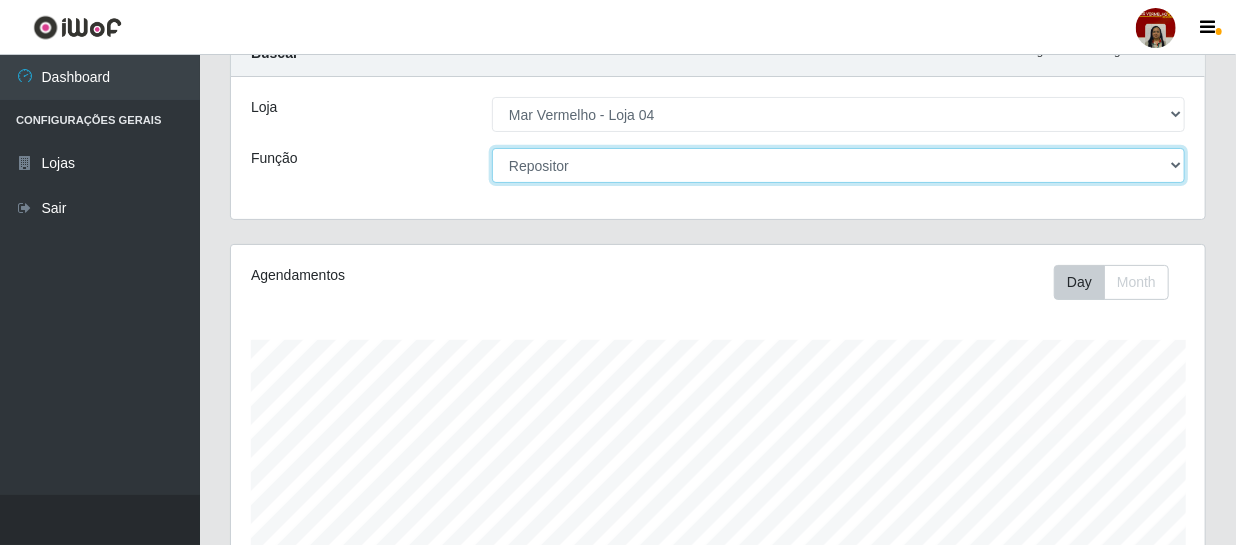 scroll, scrollTop: 0, scrollLeft: 0, axis: both 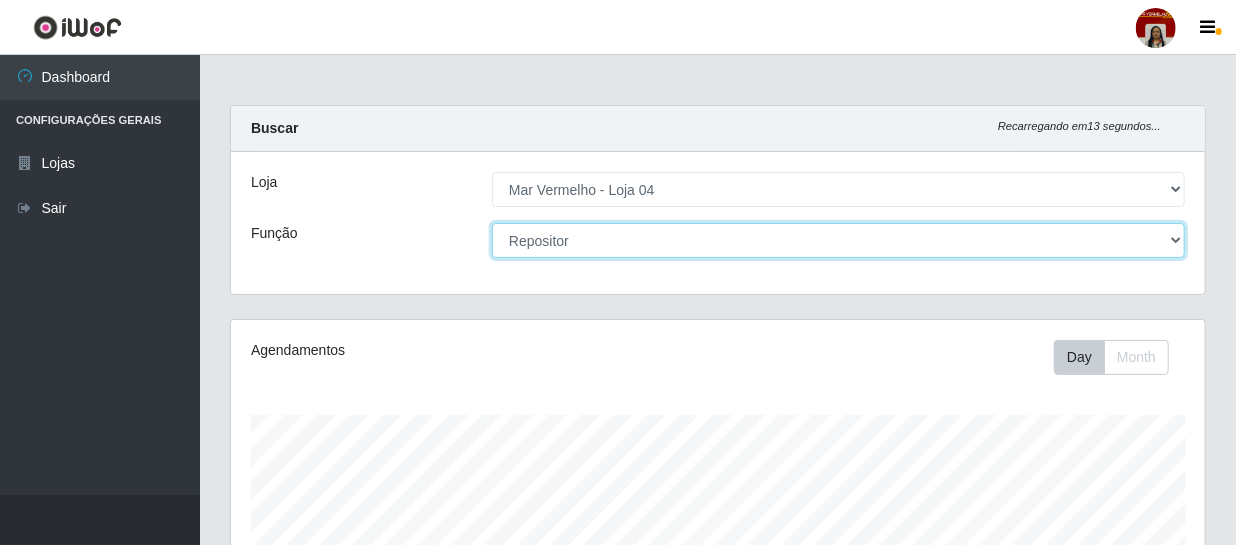 click on "[Selecione...] ASG ASG + ASG ++ Auxiliar de Depósito  Auxiliar de Depósito + Auxiliar de Depósito ++ Auxiliar de Estacionamento Auxiliar de Estacionamento + Auxiliar de Estacionamento ++ Balconista de Frios Balconista de Frios + Balconista de Padaria  Balconista de Padaria + Embalador Embalador + Embalador ++ Operador de Caixa Operador de Caixa + Operador de Caixa ++ Repositor  Repositor + Repositor ++ Repositor de Frios Repositor de Frios + Repositor de Frios ++ Repositor de Hortifruti Repositor de Hortifruti + Repositor de Hortifruti ++" at bounding box center [838, 240] 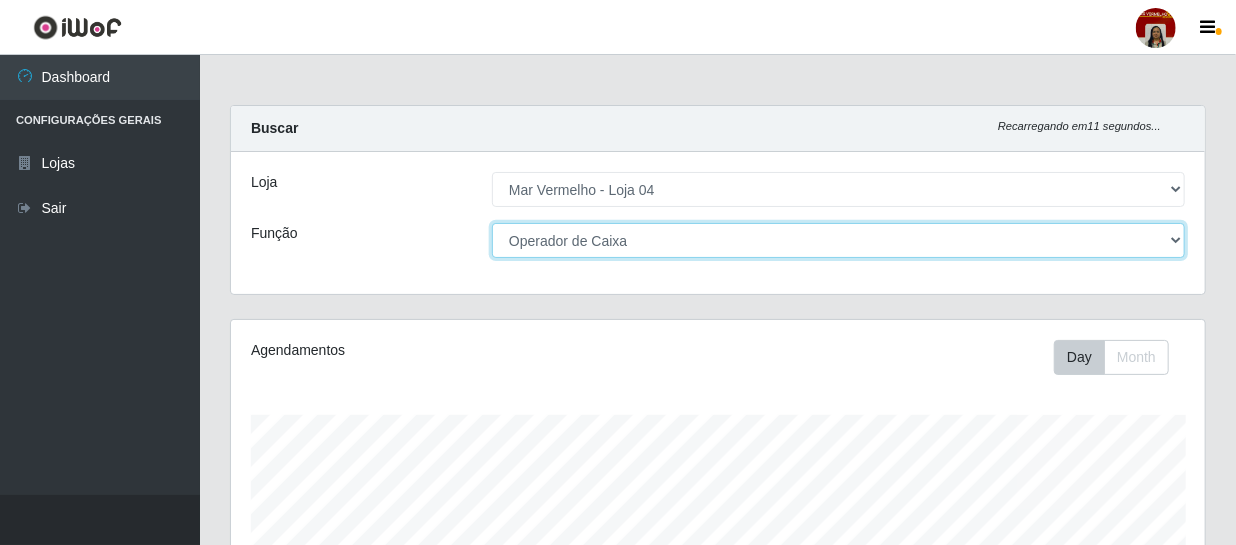 click on "[Selecione...] ASG ASG + ASG ++ Auxiliar de Depósito  Auxiliar de Depósito + Auxiliar de Depósito ++ Auxiliar de Estacionamento Auxiliar de Estacionamento + Auxiliar de Estacionamento ++ Balconista de Frios Balconista de Frios + Balconista de Padaria  Balconista de Padaria + Embalador Embalador + Embalador ++ Operador de Caixa Operador de Caixa + Operador de Caixa ++ Repositor  Repositor + Repositor ++ Repositor de Frios Repositor de Frios + Repositor de Frios ++ Repositor de Hortifruti Repositor de Hortifruti + Repositor de Hortifruti ++" at bounding box center [838, 240] 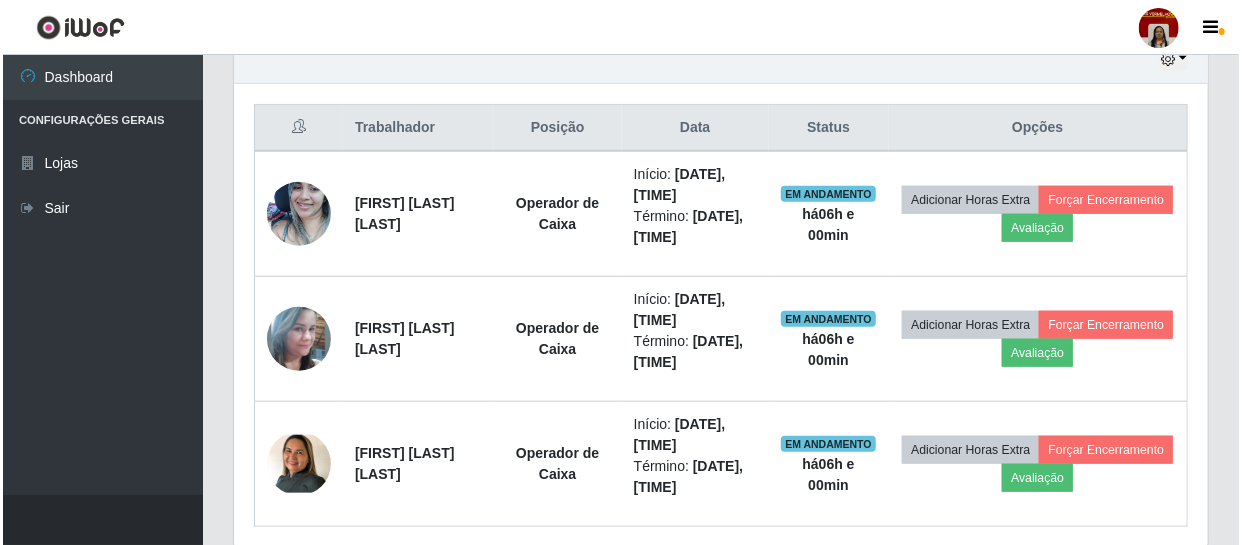 scroll, scrollTop: 727, scrollLeft: 0, axis: vertical 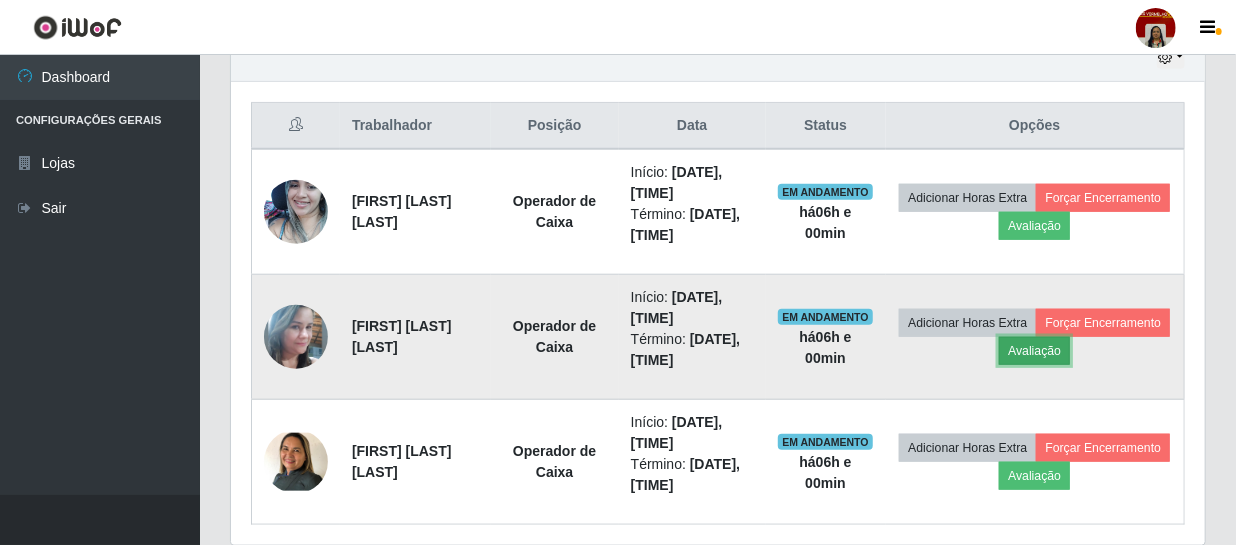 click on "Avaliação" at bounding box center [1034, 351] 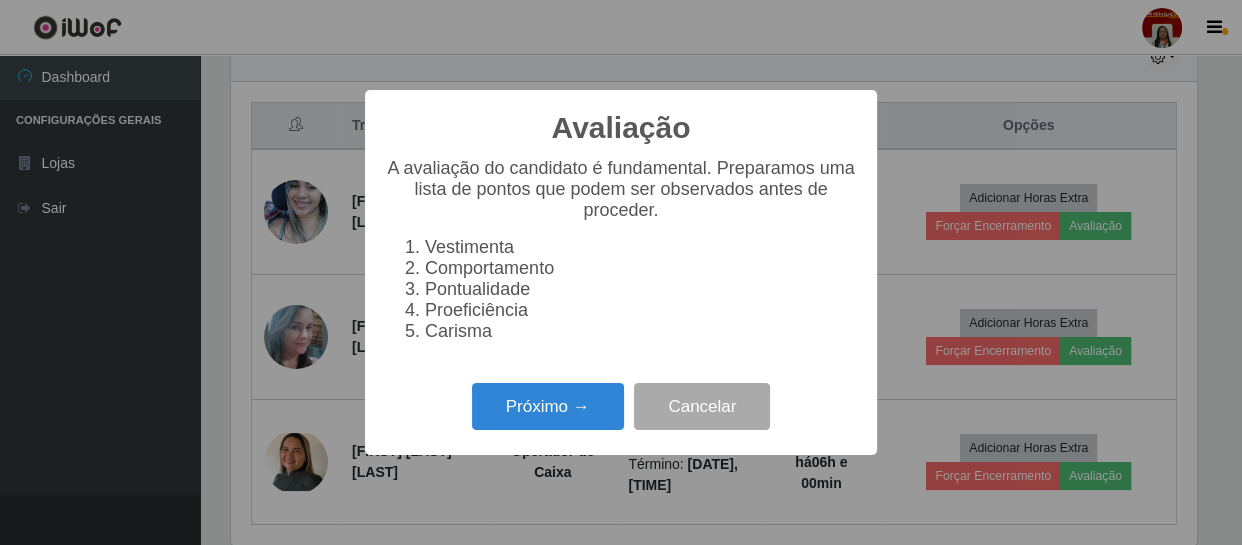 scroll, scrollTop: 999585, scrollLeft: 999033, axis: both 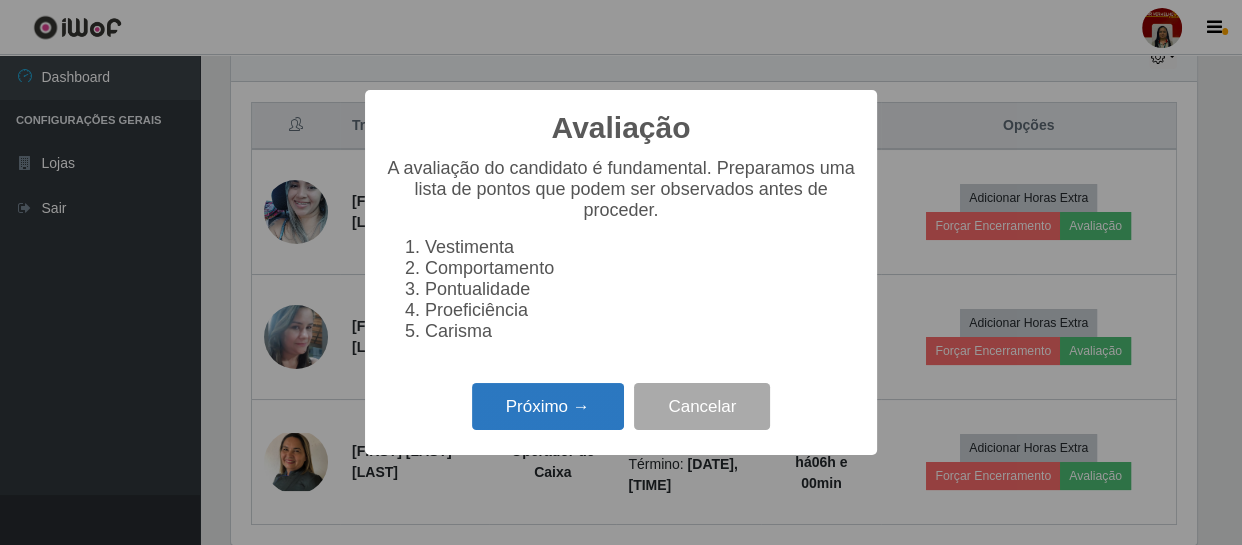 click on "Próximo →" at bounding box center [548, 406] 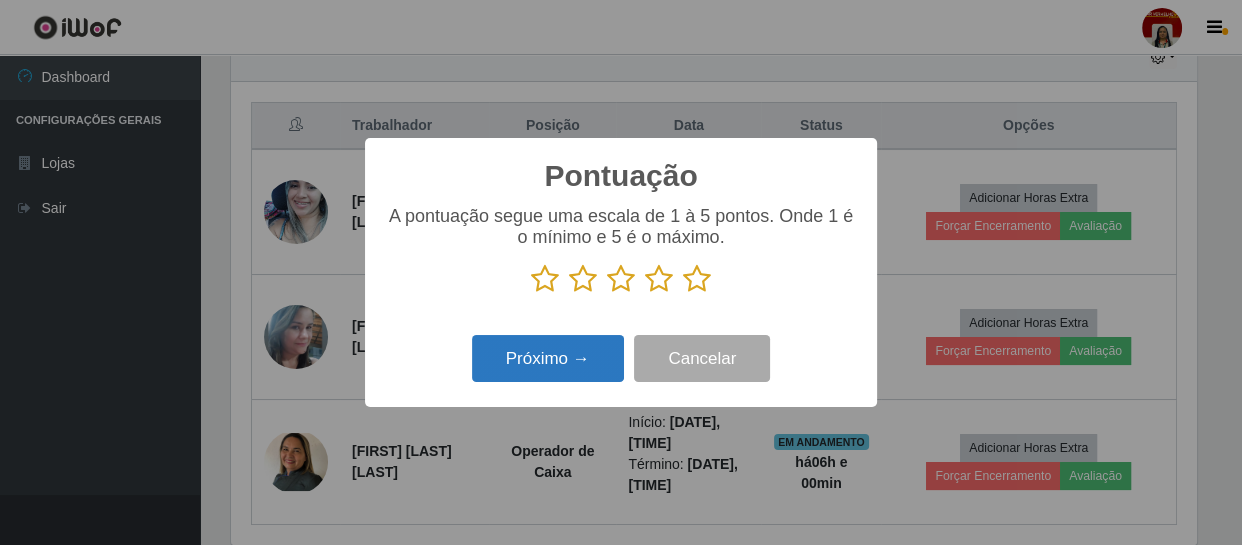scroll, scrollTop: 999585, scrollLeft: 999033, axis: both 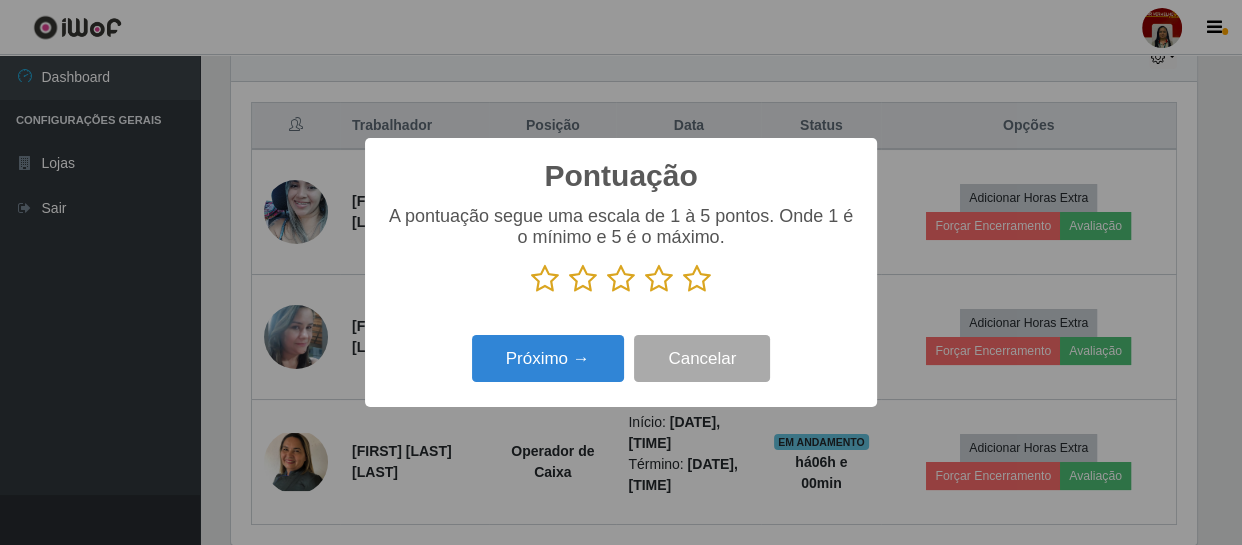 click at bounding box center (697, 279) 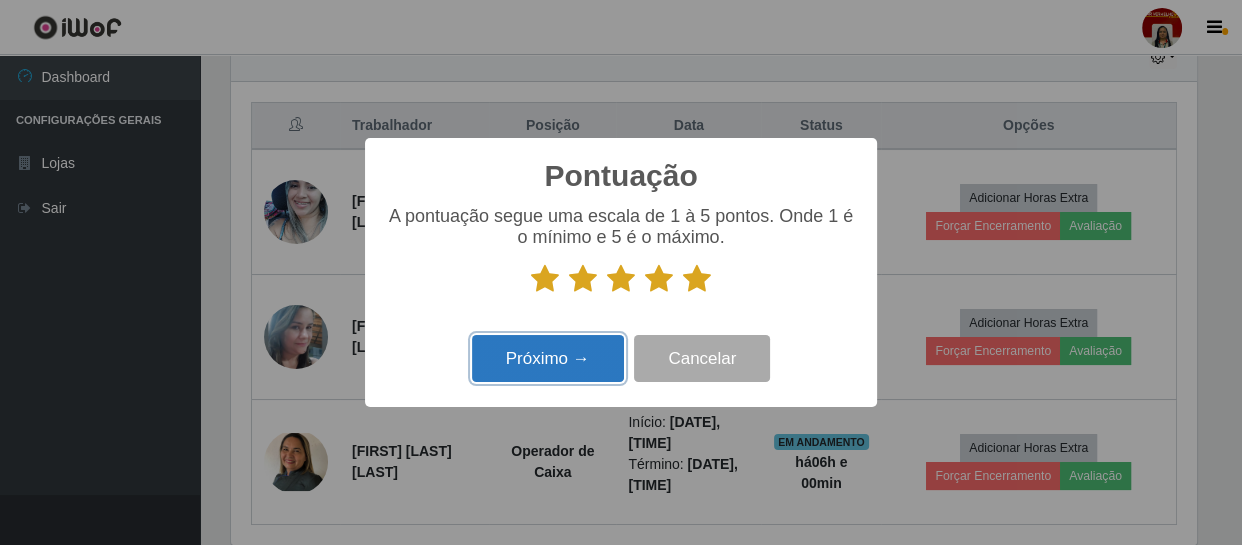 click on "Próximo →" at bounding box center [548, 358] 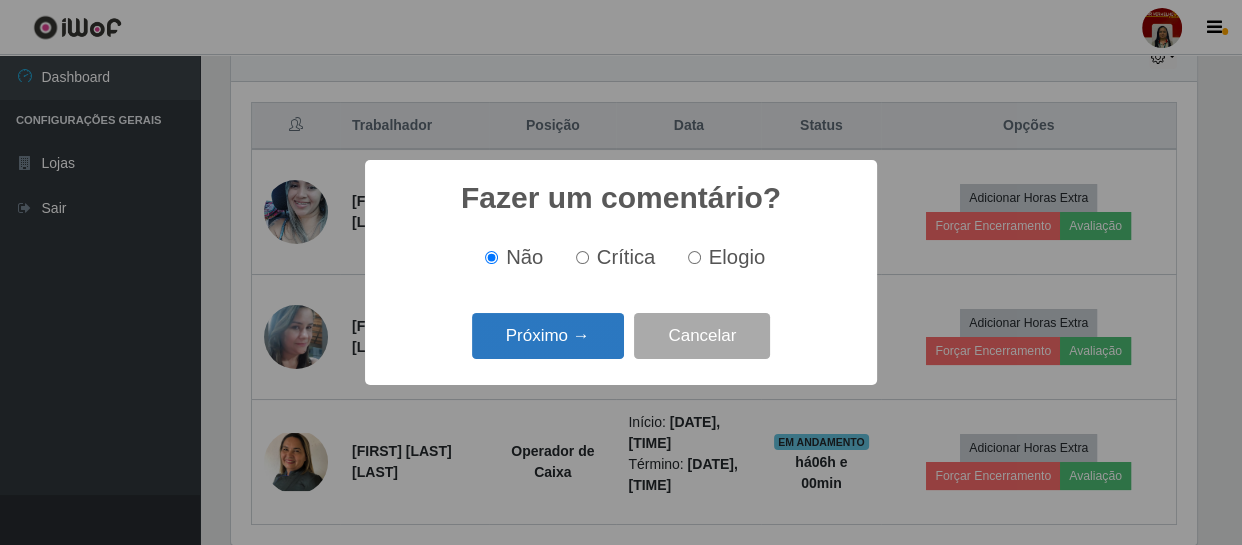 click on "Próximo →" at bounding box center [548, 336] 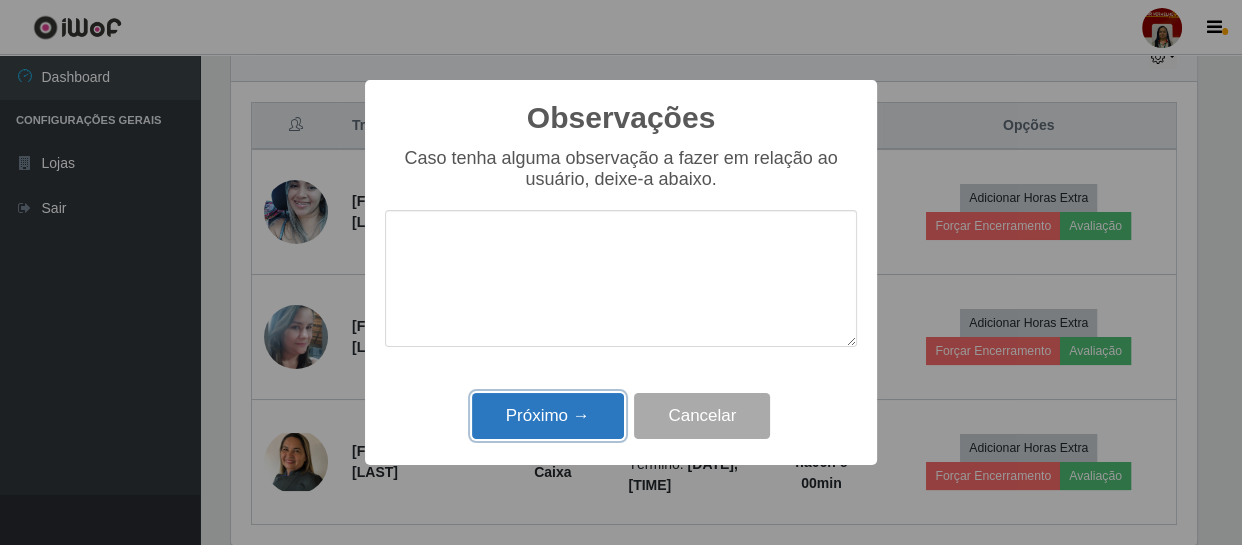 click on "Próximo →" at bounding box center [548, 416] 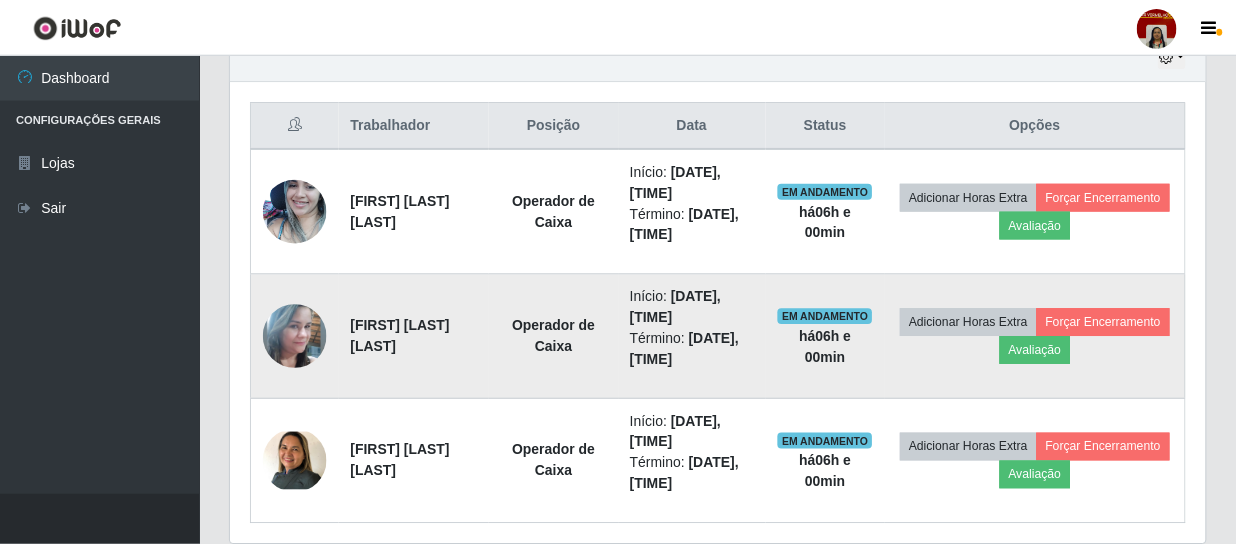 scroll, scrollTop: 999585, scrollLeft: 999025, axis: both 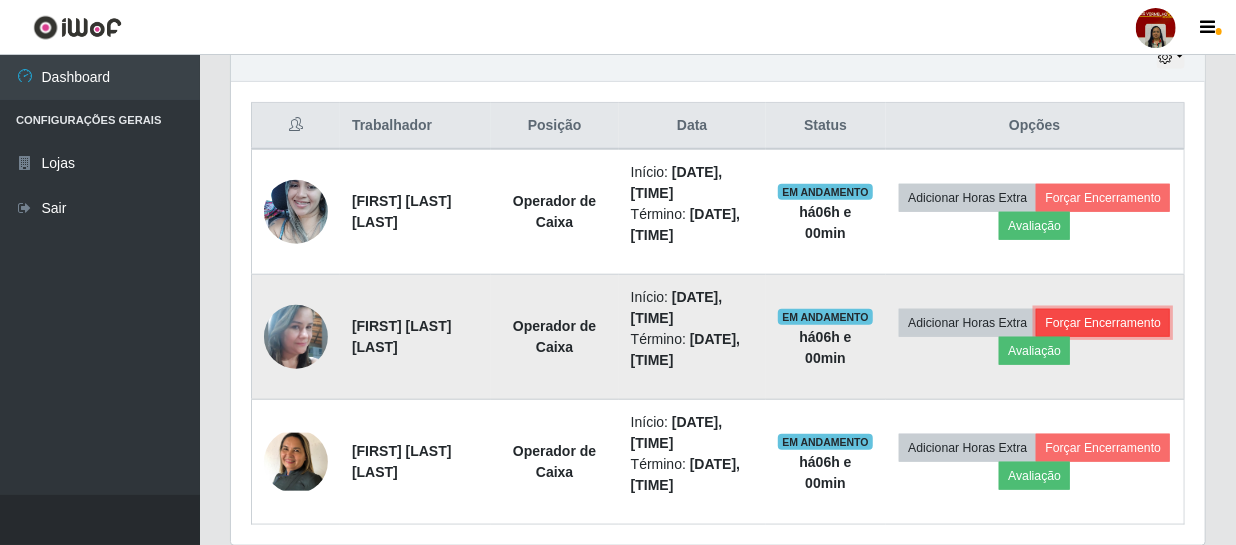 click on "Forçar Encerramento" at bounding box center (1103, 323) 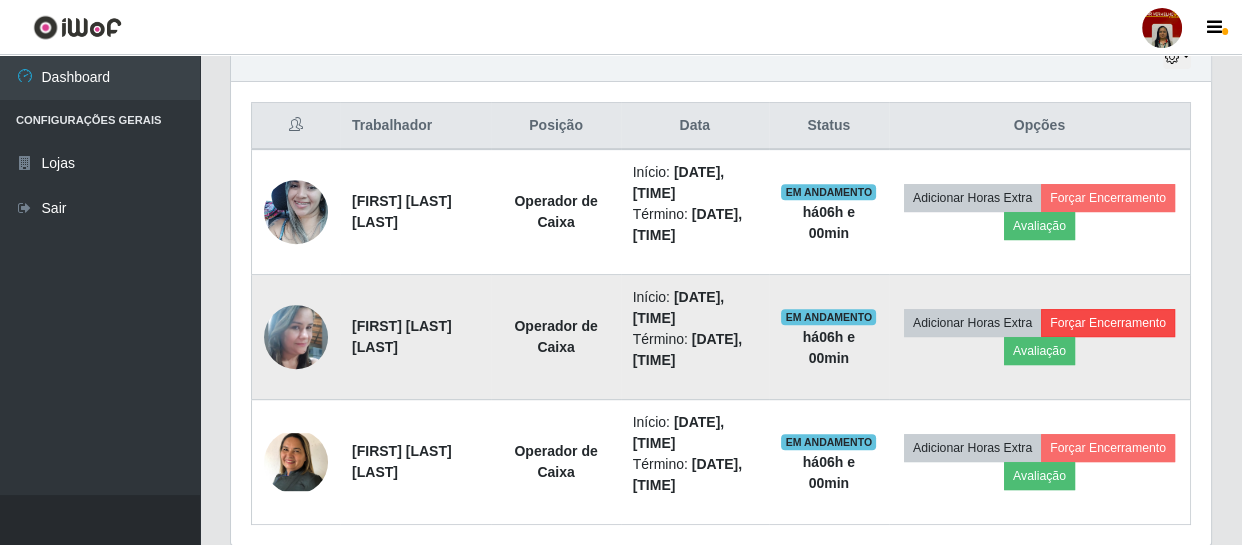 scroll, scrollTop: 999585, scrollLeft: 999033, axis: both 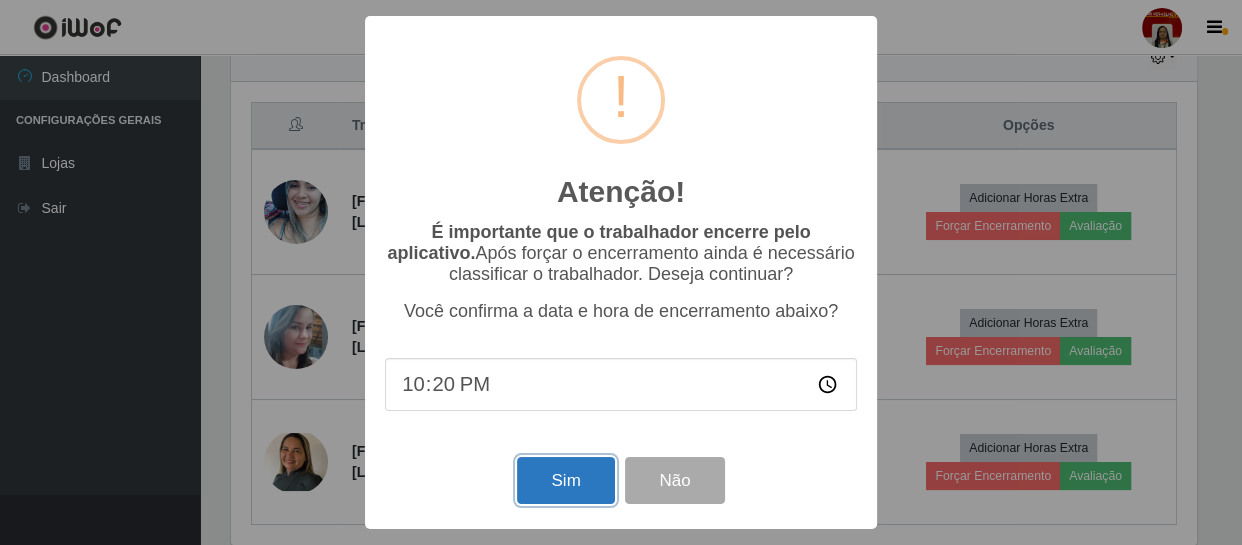 click on "Sim" at bounding box center (565, 480) 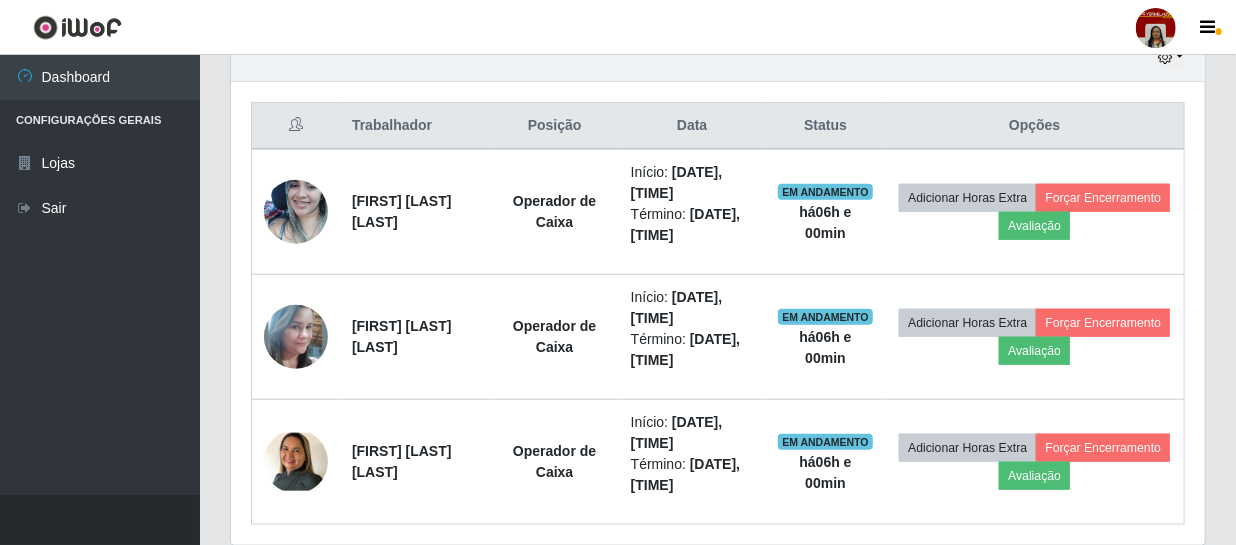 scroll, scrollTop: 999585, scrollLeft: 999025, axis: both 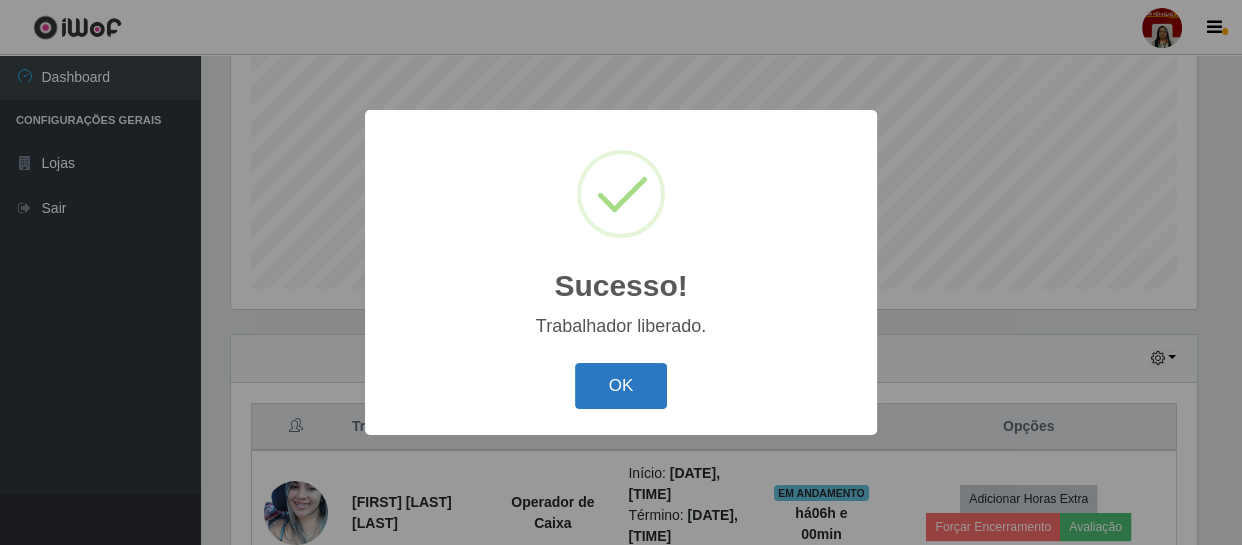 click on "OK" at bounding box center (621, 386) 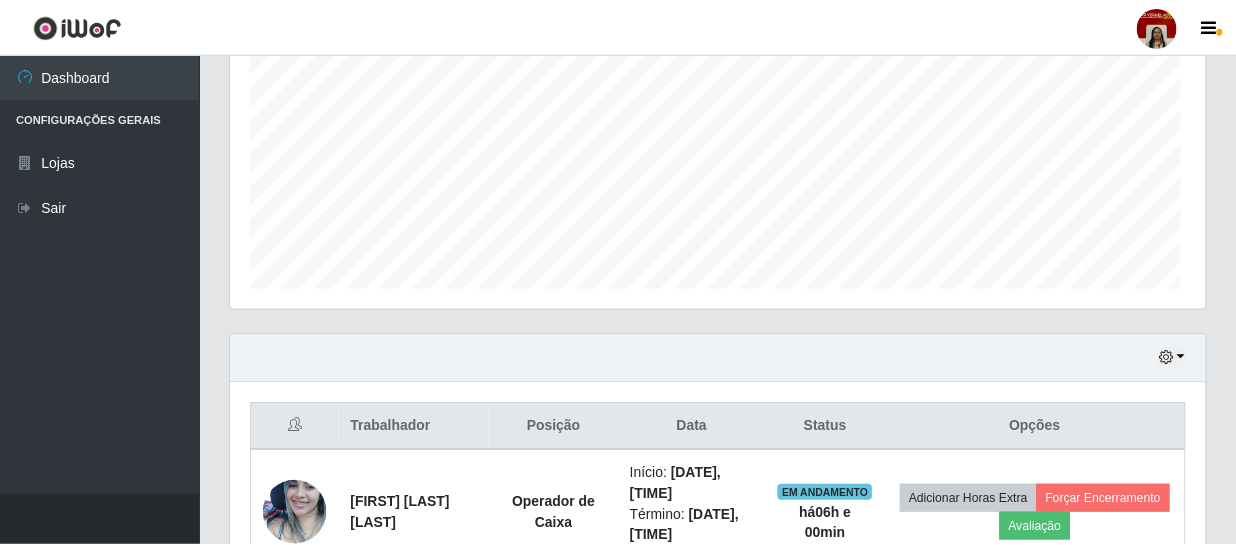 scroll, scrollTop: 999585, scrollLeft: 999025, axis: both 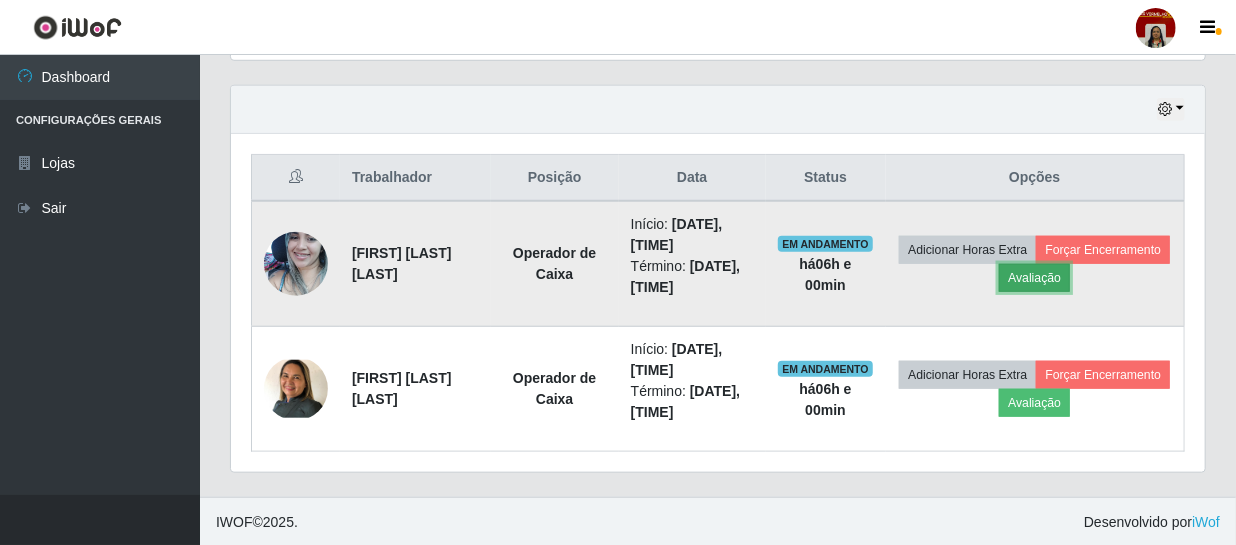 click on "Avaliação" at bounding box center [1034, 278] 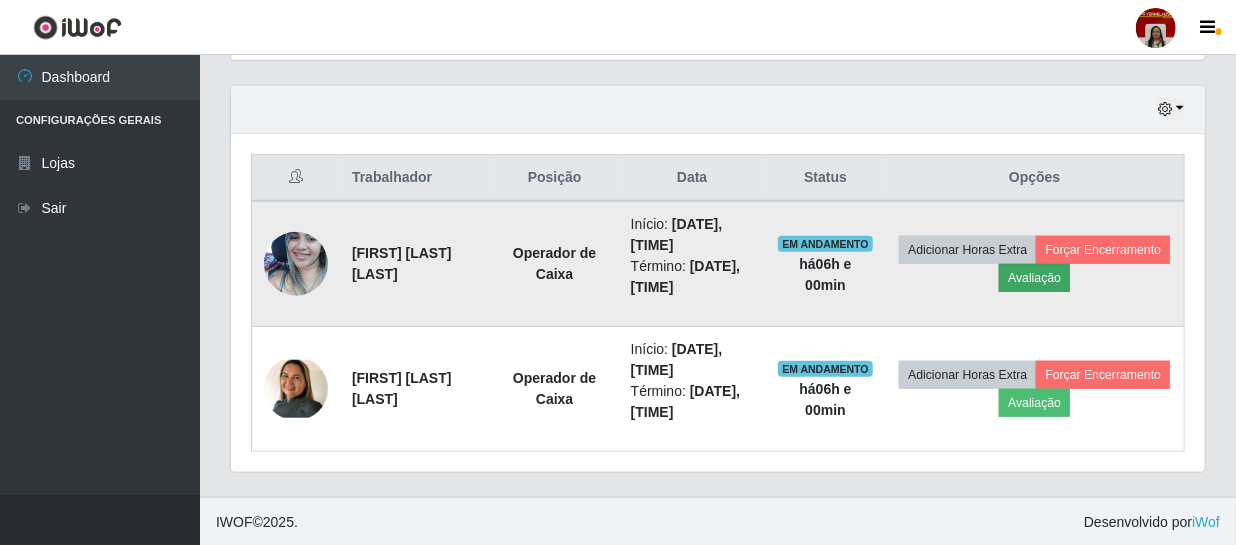 scroll, scrollTop: 999585, scrollLeft: 999033, axis: both 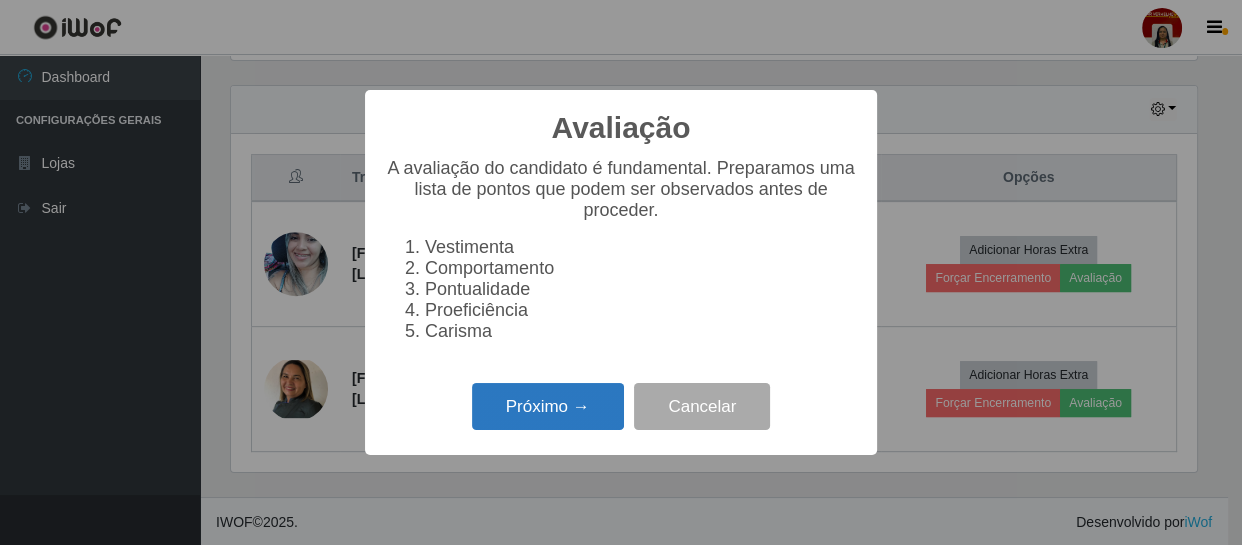click on "Próximo →" at bounding box center (548, 406) 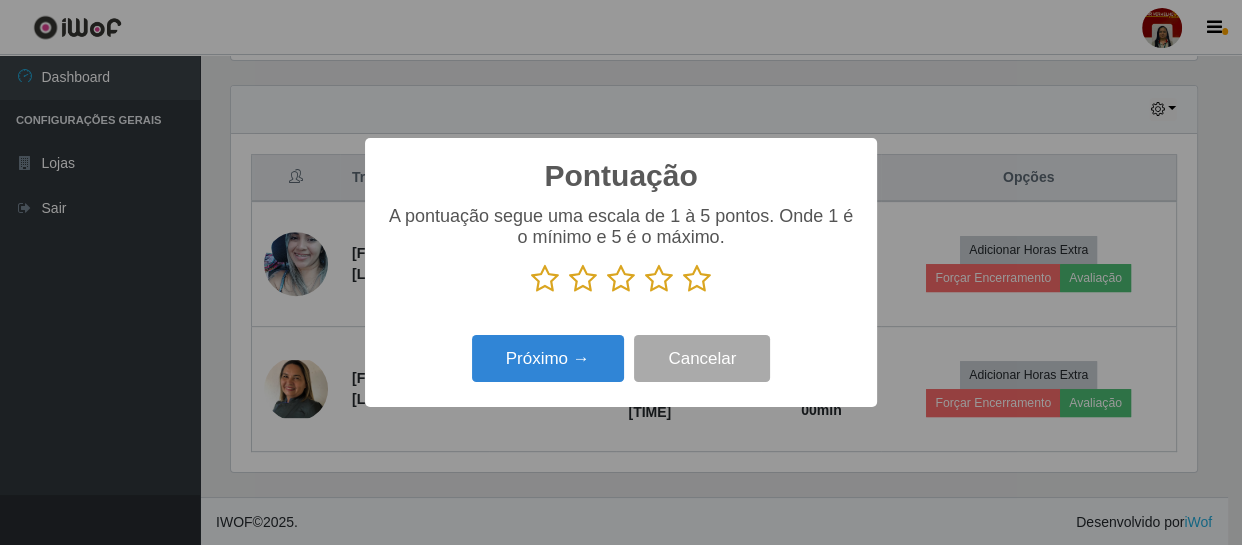 click at bounding box center (697, 279) 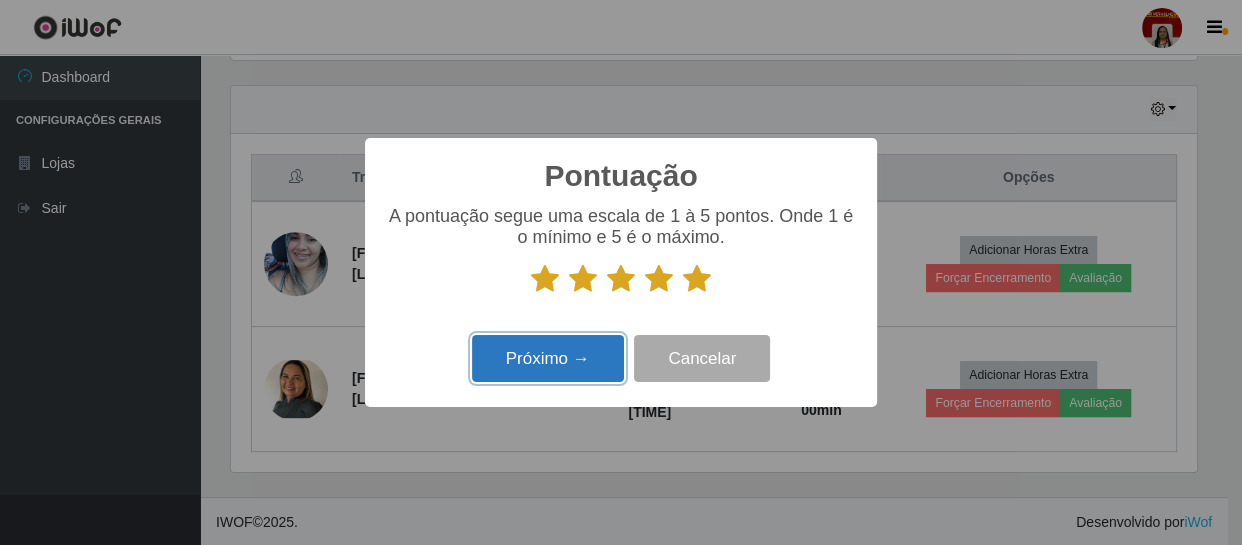 click on "Próximo →" at bounding box center (548, 358) 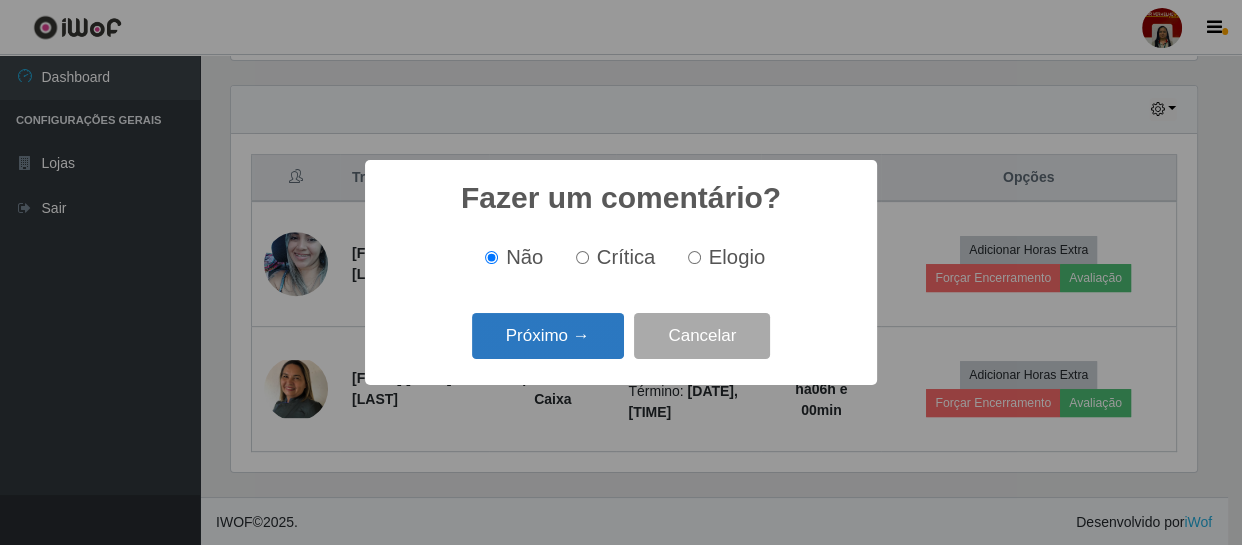click on "Próximo →" at bounding box center (548, 336) 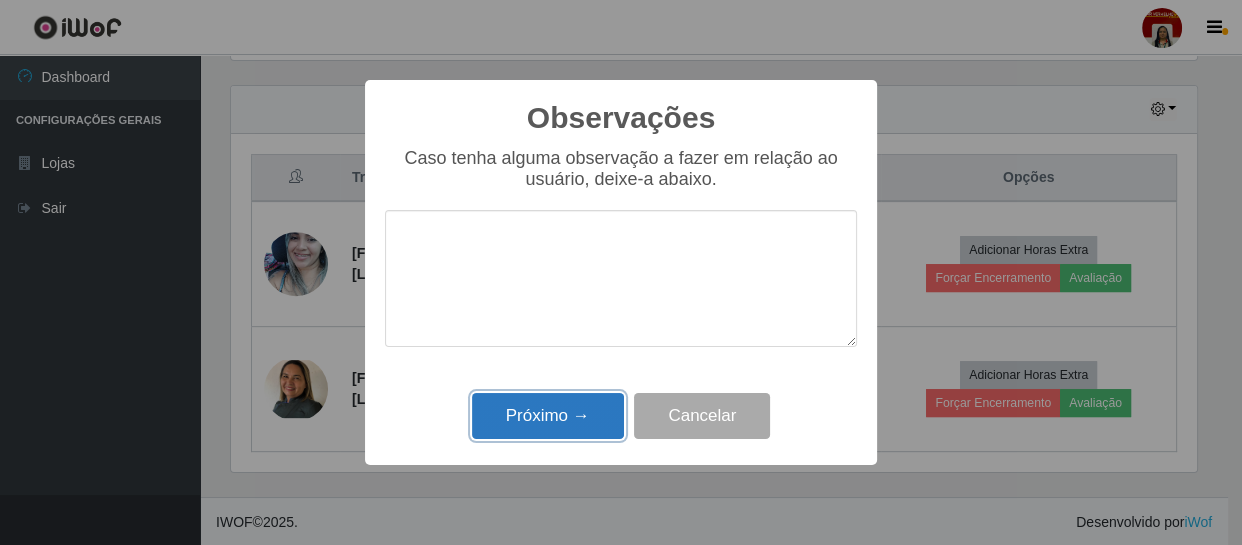 click on "Próximo →" at bounding box center (548, 416) 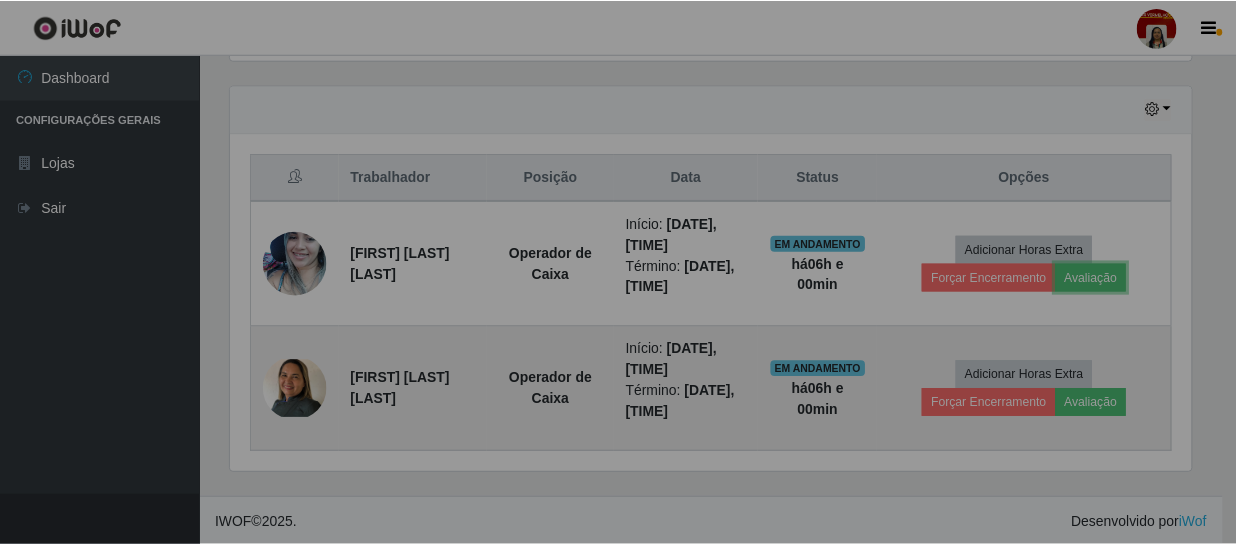 scroll, scrollTop: 999585, scrollLeft: 999025, axis: both 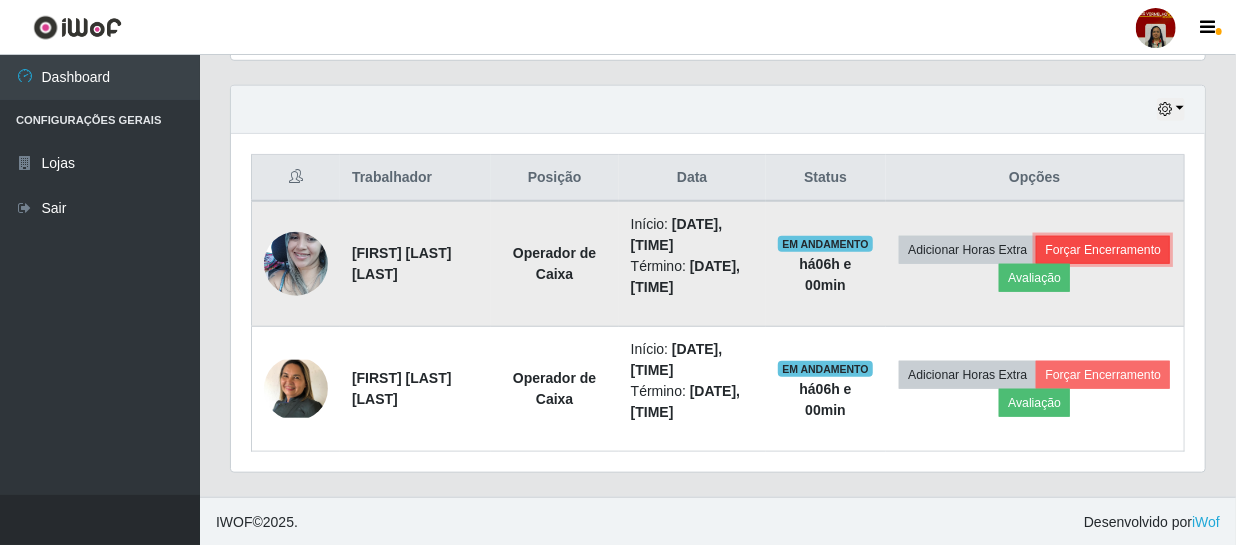 click on "Forçar Encerramento" at bounding box center (1103, 250) 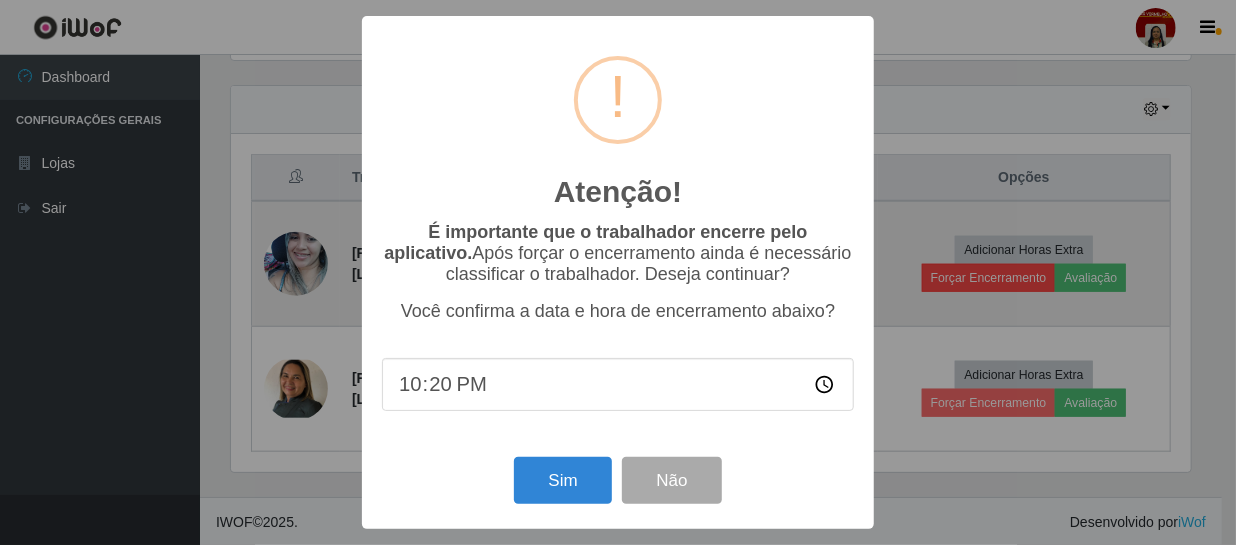 scroll, scrollTop: 999585, scrollLeft: 999033, axis: both 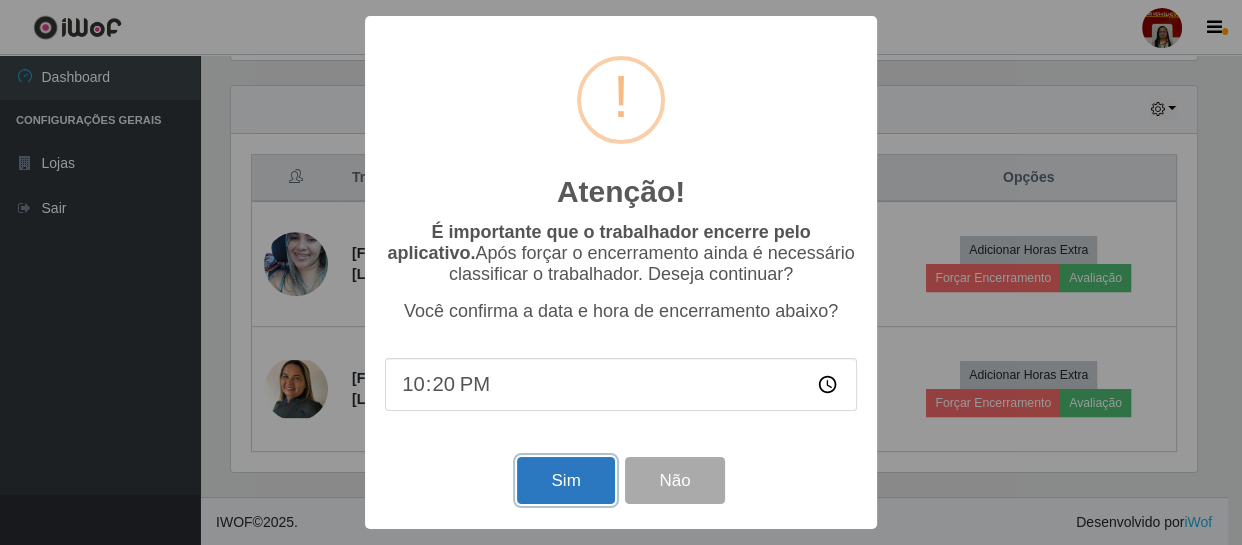 click on "Sim" at bounding box center (565, 480) 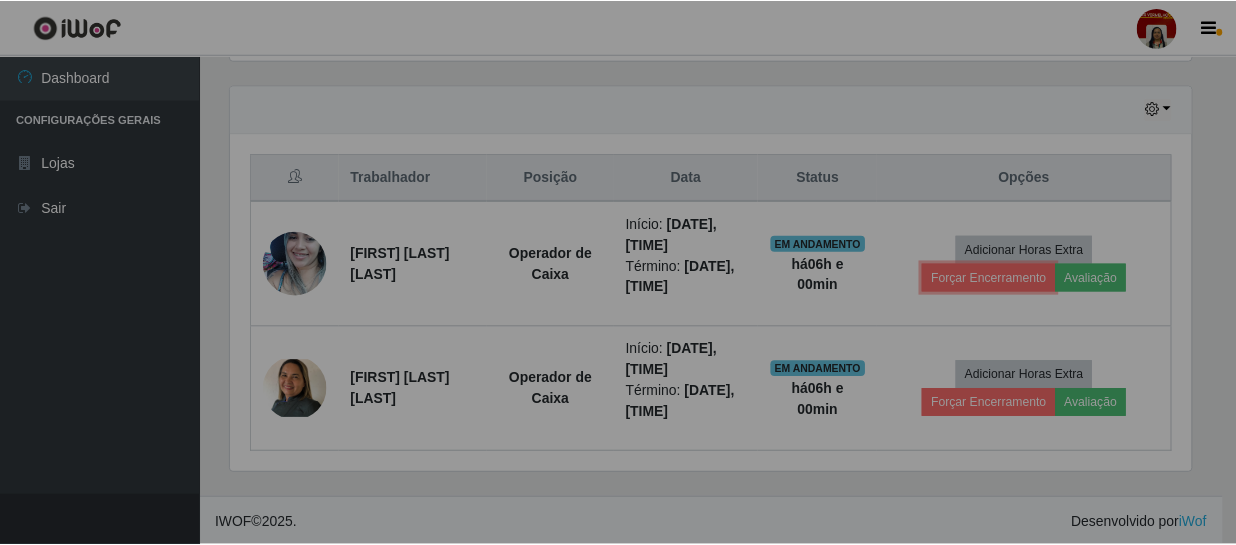scroll, scrollTop: 999585, scrollLeft: 999025, axis: both 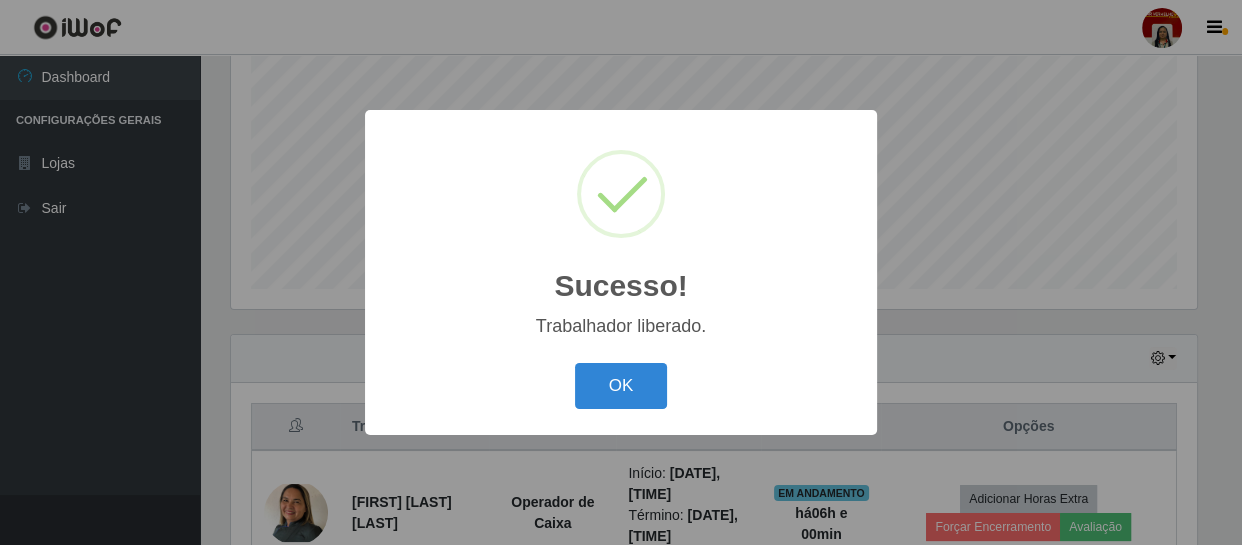 drag, startPoint x: 650, startPoint y: 383, endPoint x: 736, endPoint y: 384, distance: 86.00581 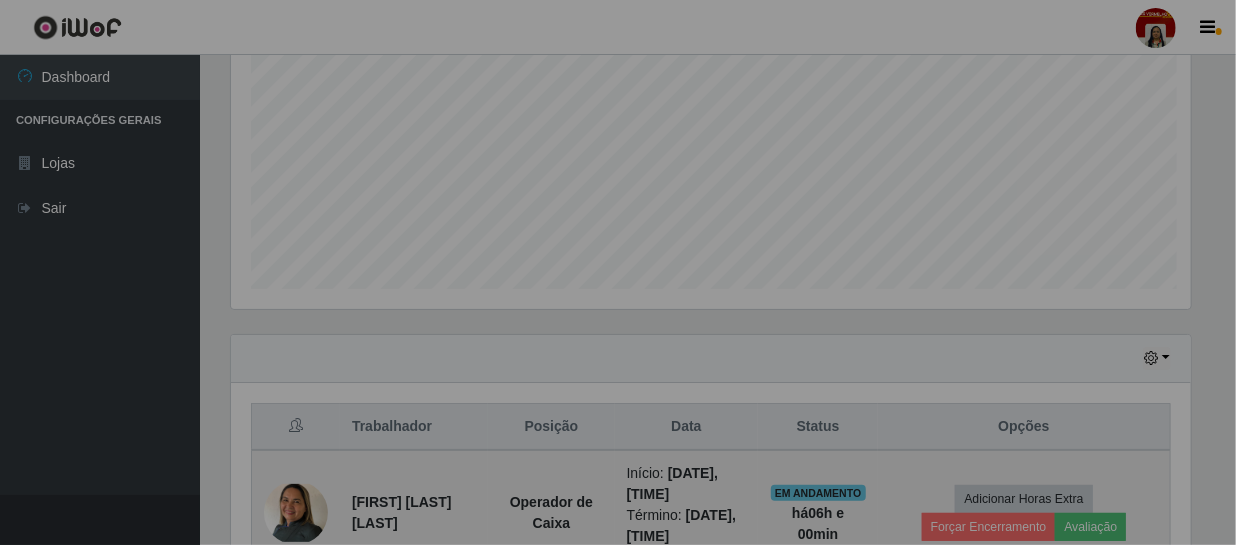 scroll 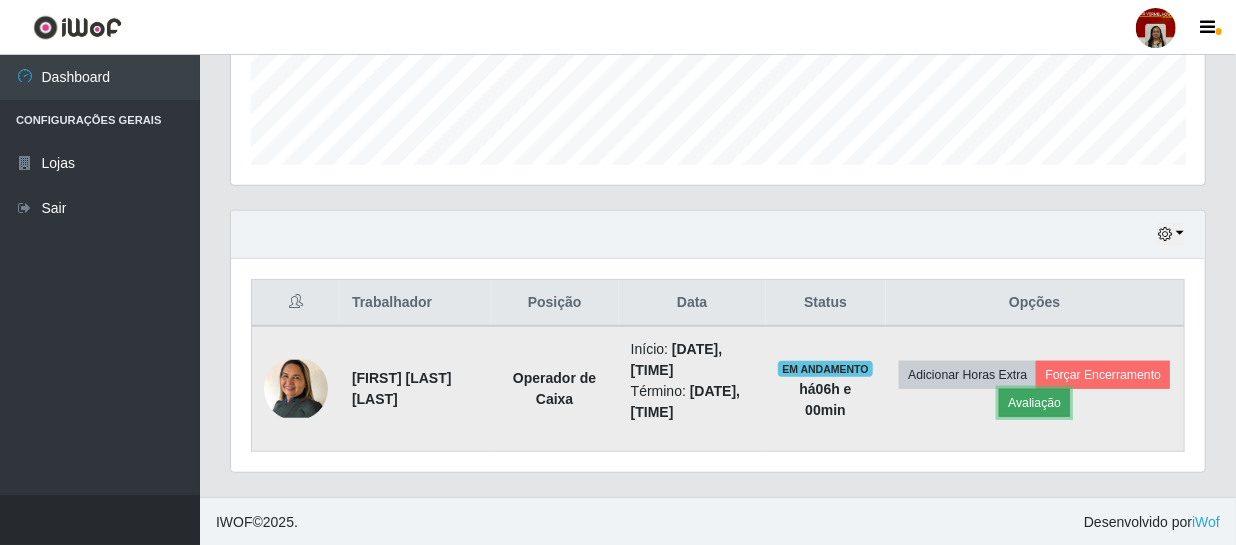 click on "Avaliação" at bounding box center [1034, 403] 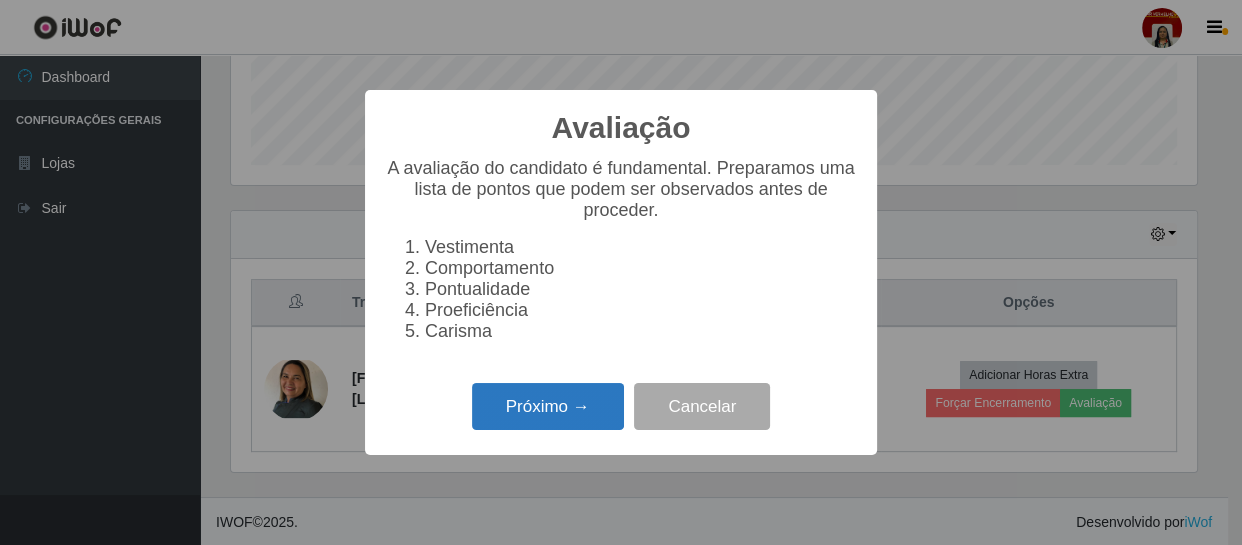 click on "Próximo →" at bounding box center [548, 406] 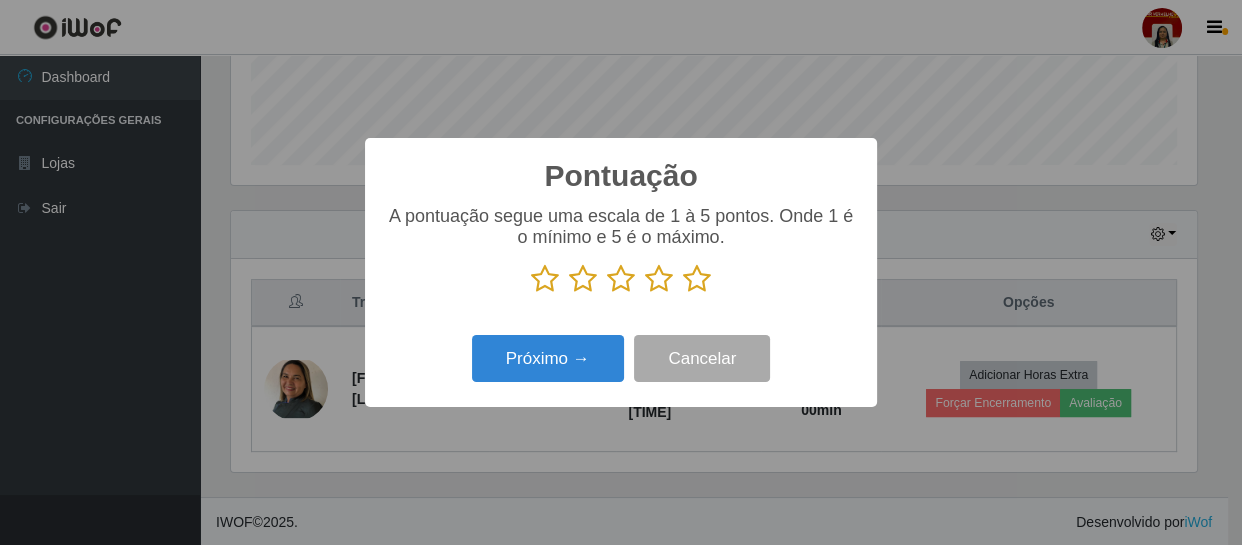 click at bounding box center (697, 279) 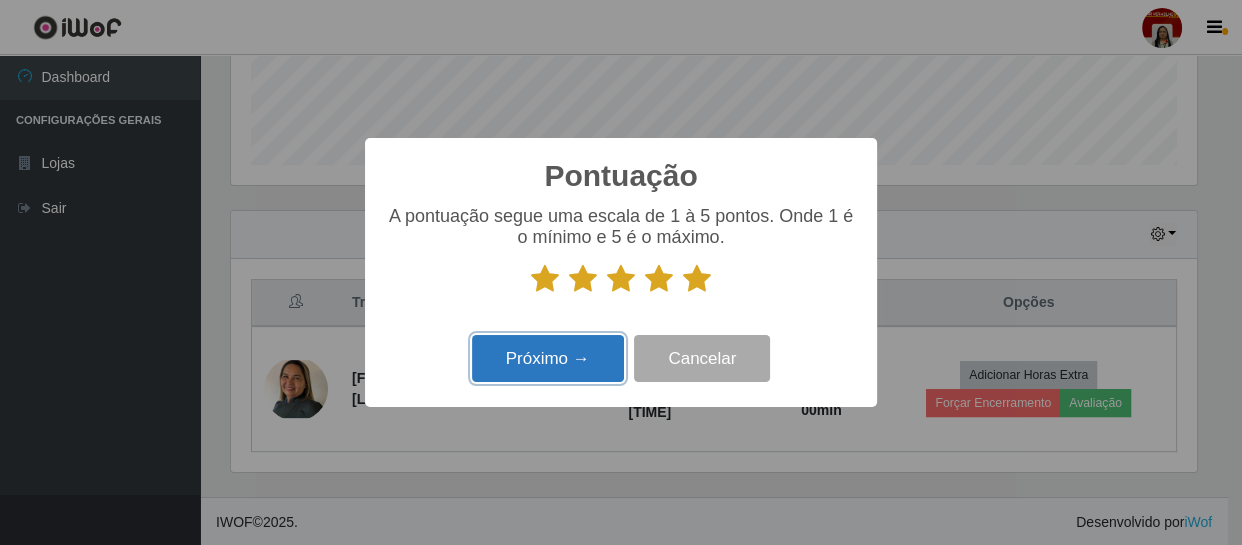 click on "Próximo →" at bounding box center (548, 358) 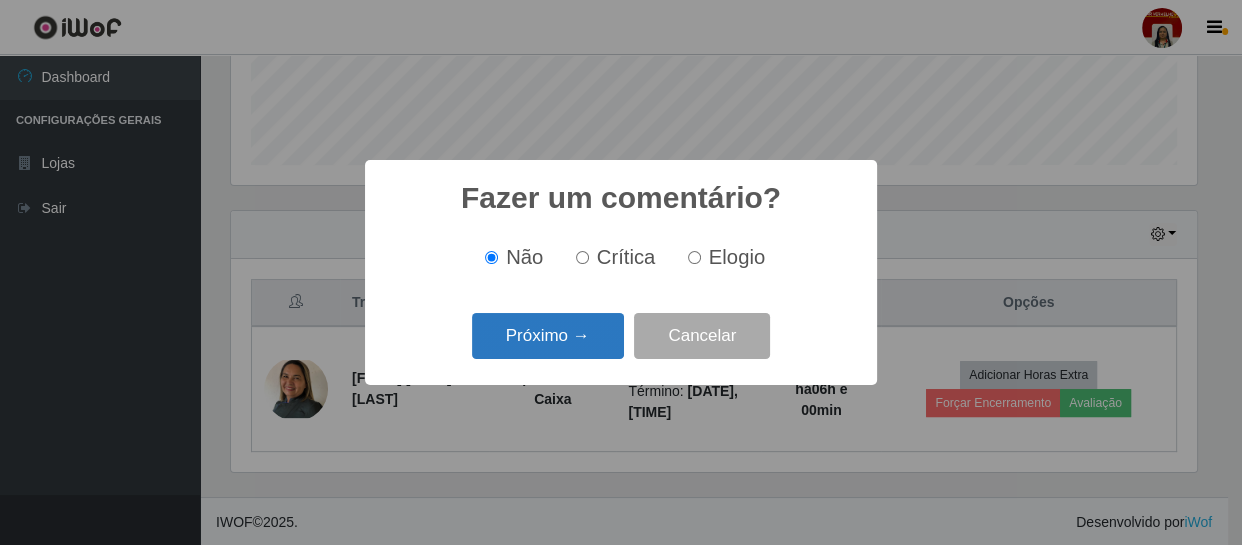 click on "Próximo →" at bounding box center (548, 336) 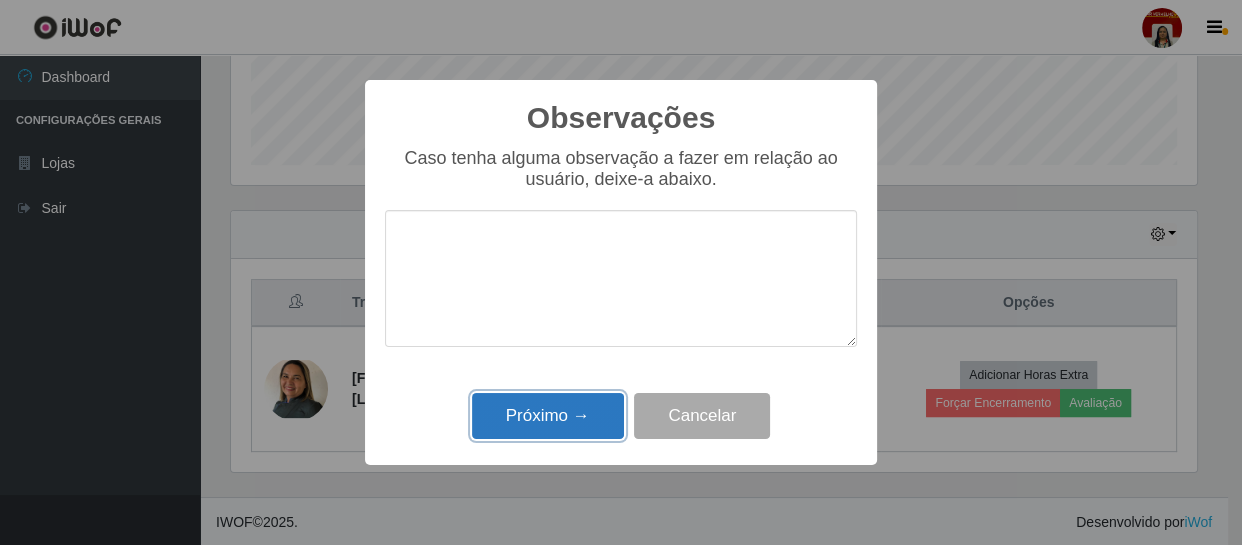 click on "Próximo →" at bounding box center (548, 416) 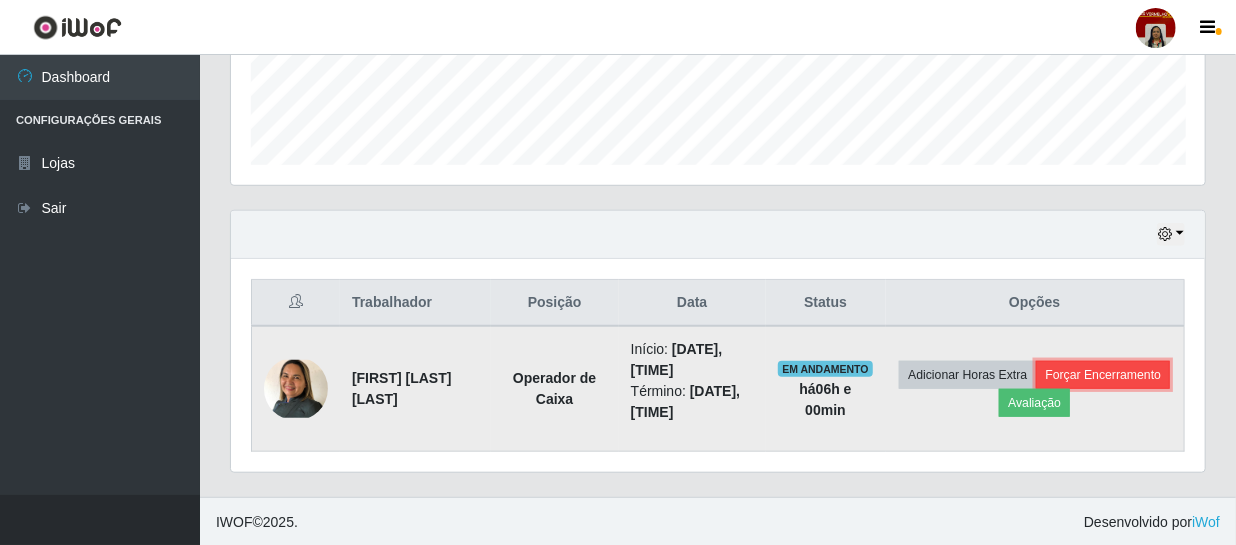 click on "Forçar Encerramento" at bounding box center [1103, 375] 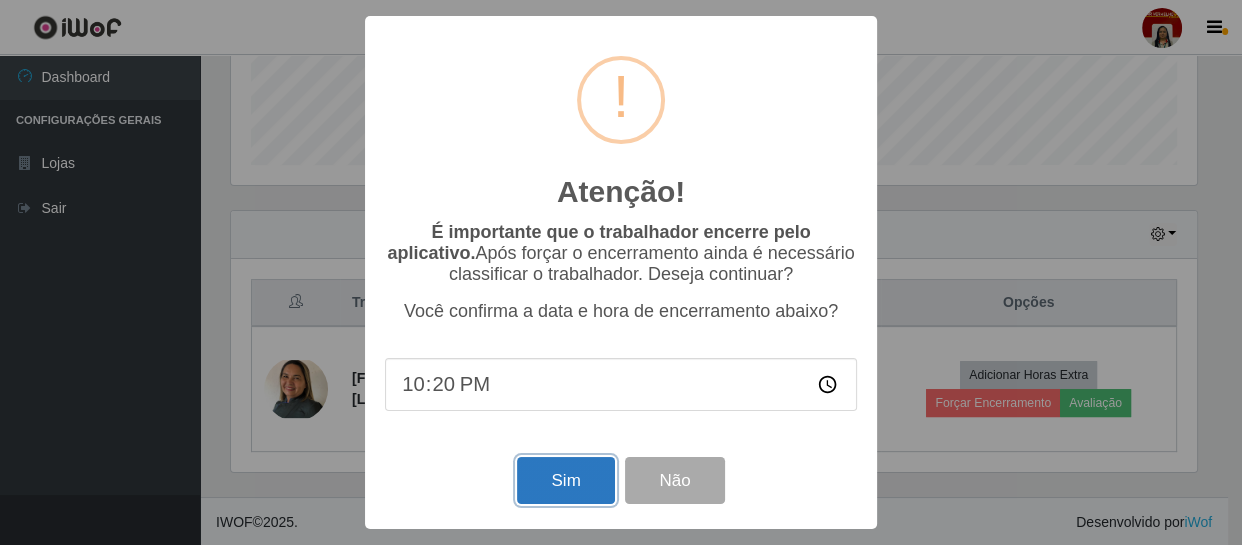 click on "Sim" at bounding box center (565, 480) 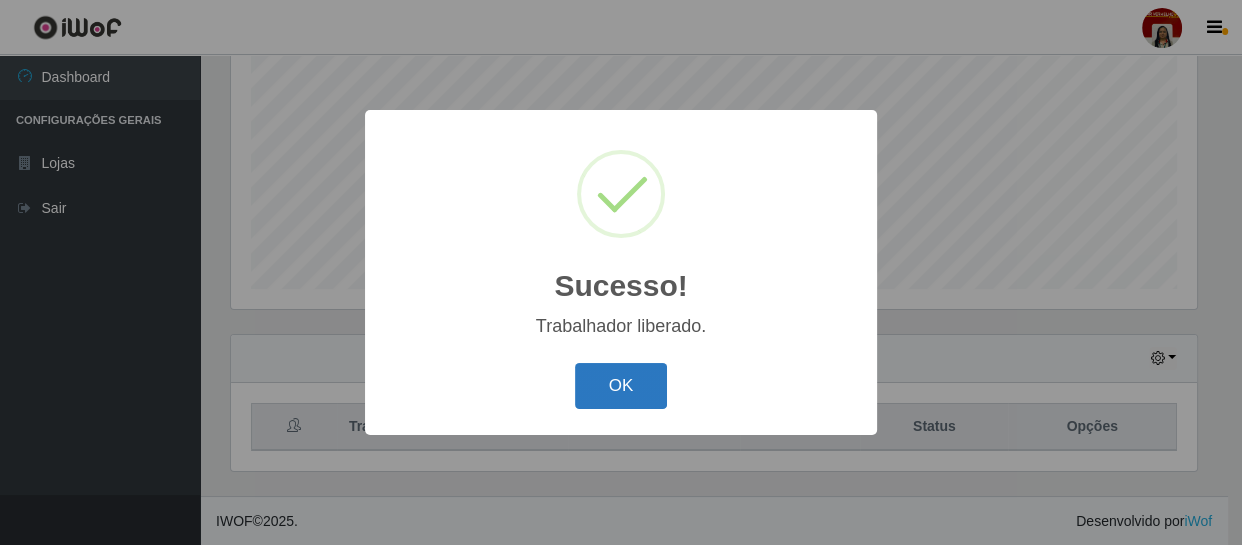 click on "OK" at bounding box center [621, 386] 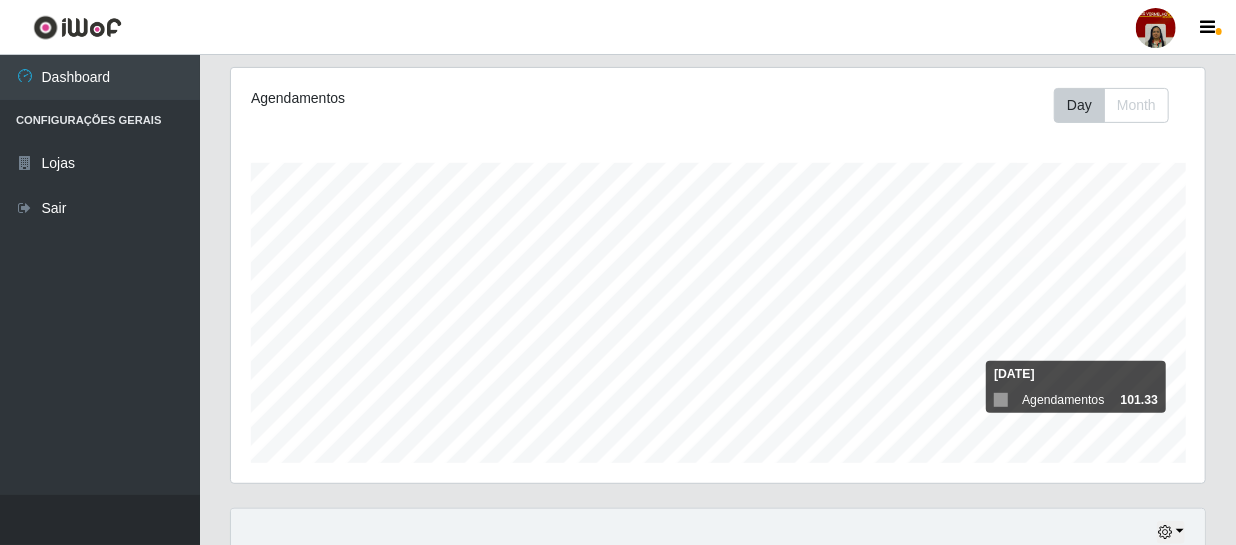 scroll, scrollTop: 0, scrollLeft: 0, axis: both 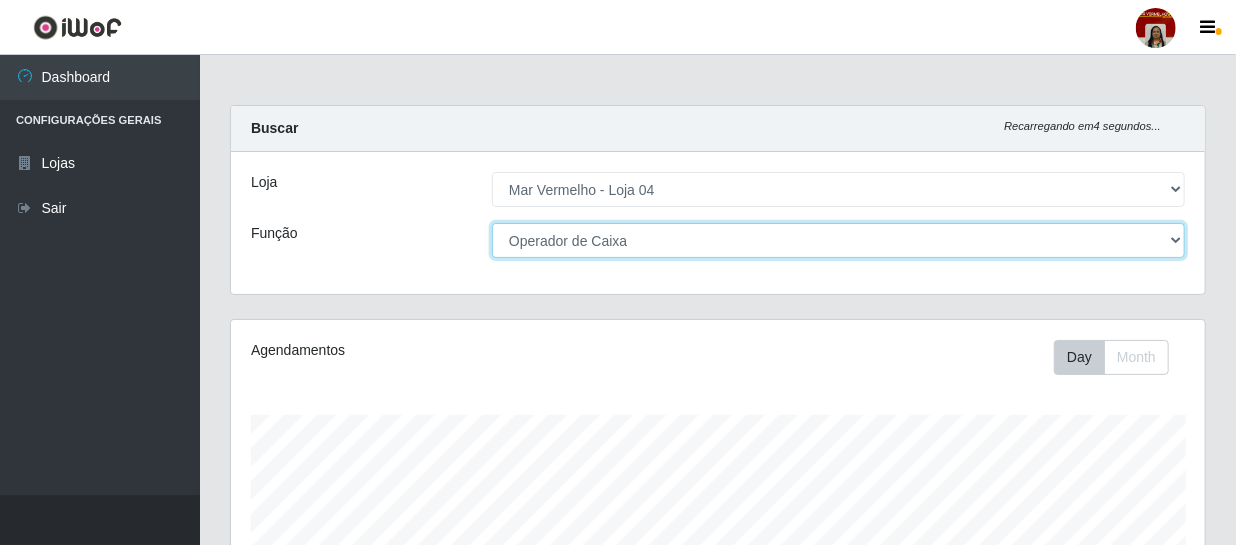 click on "[Selecione...] ASG ASG + ASG ++ Auxiliar de Depósito  Auxiliar de Depósito + Auxiliar de Depósito ++ Auxiliar de Estacionamento Auxiliar de Estacionamento + Auxiliar de Estacionamento ++ Balconista de Frios Balconista de Frios + Balconista de Padaria  Balconista de Padaria + Embalador Embalador + Embalador ++ Operador de Caixa Operador de Caixa + Operador de Caixa ++ Repositor  Repositor + Repositor ++ Repositor de Frios Repositor de Frios + Repositor de Frios ++ Repositor de Hortifruti Repositor de Hortifruti + Repositor de Hortifruti ++" at bounding box center (838, 240) 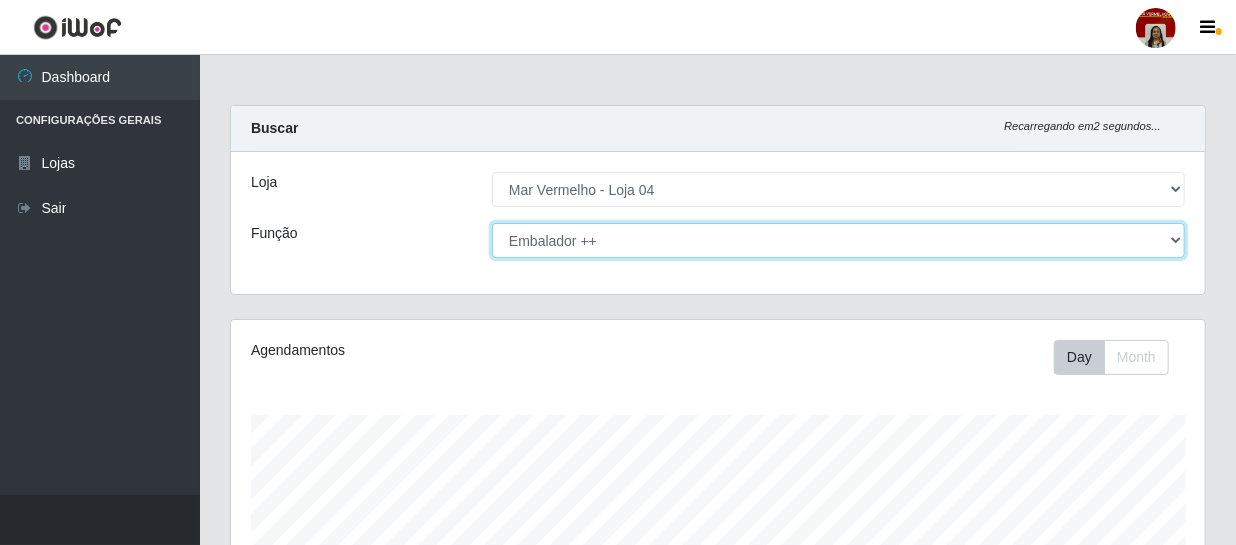 click on "[Selecione...] ASG ASG + ASG ++ Auxiliar de Depósito  Auxiliar de Depósito + Auxiliar de Depósito ++ Auxiliar de Estacionamento Auxiliar de Estacionamento + Auxiliar de Estacionamento ++ Balconista de Frios Balconista de Frios + Balconista de Padaria  Balconista de Padaria + Embalador Embalador + Embalador ++ Operador de Caixa Operador de Caixa + Operador de Caixa ++ Repositor  Repositor + Repositor ++ Repositor de Frios Repositor de Frios + Repositor de Frios ++ Repositor de Hortifruti Repositor de Hortifruti + Repositor de Hortifruti ++" at bounding box center [838, 240] 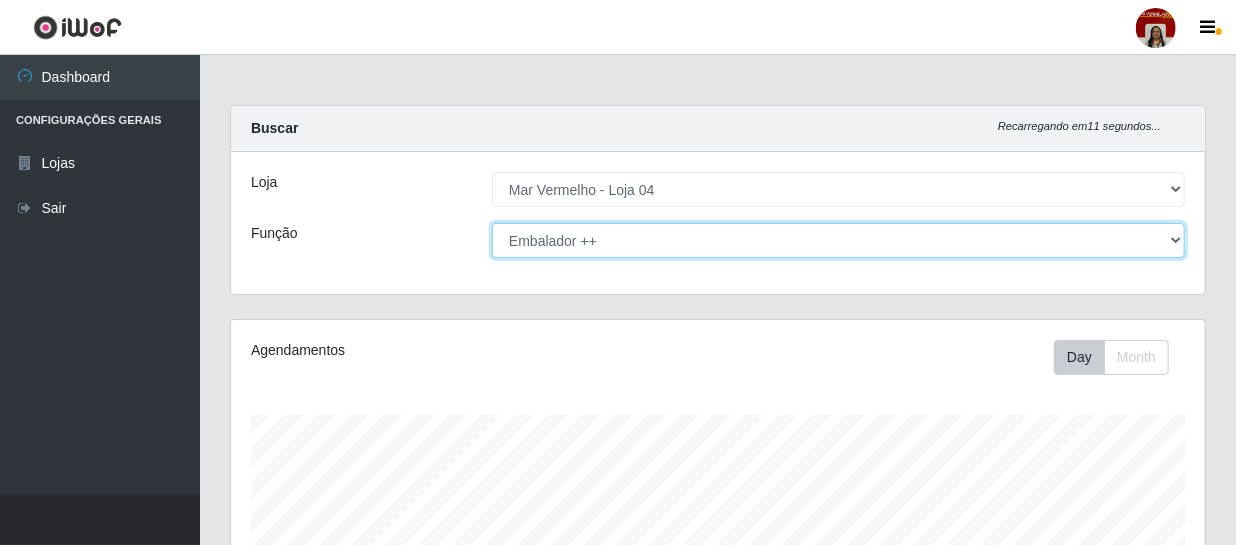 click on "[Selecione...] ASG ASG + ASG ++ Auxiliar de Depósito  Auxiliar de Depósito + Auxiliar de Depósito ++ Auxiliar de Estacionamento Auxiliar de Estacionamento + Auxiliar de Estacionamento ++ Balconista de Frios Balconista de Frios + Balconista de Padaria  Balconista de Padaria + Embalador Embalador + Embalador ++ Operador de Caixa Operador de Caixa + Operador de Caixa ++ Repositor  Repositor + Repositor ++ Repositor de Frios Repositor de Frios + Repositor de Frios ++ Repositor de Hortifruti Repositor de Hortifruti + Repositor de Hortifruti ++" at bounding box center (838, 240) 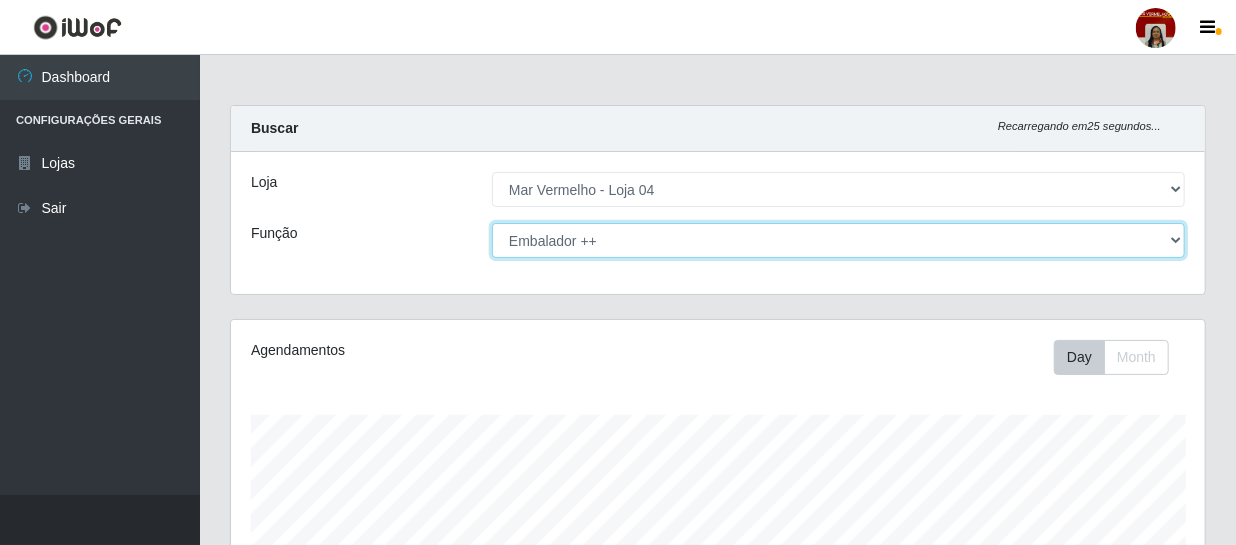 select on "22" 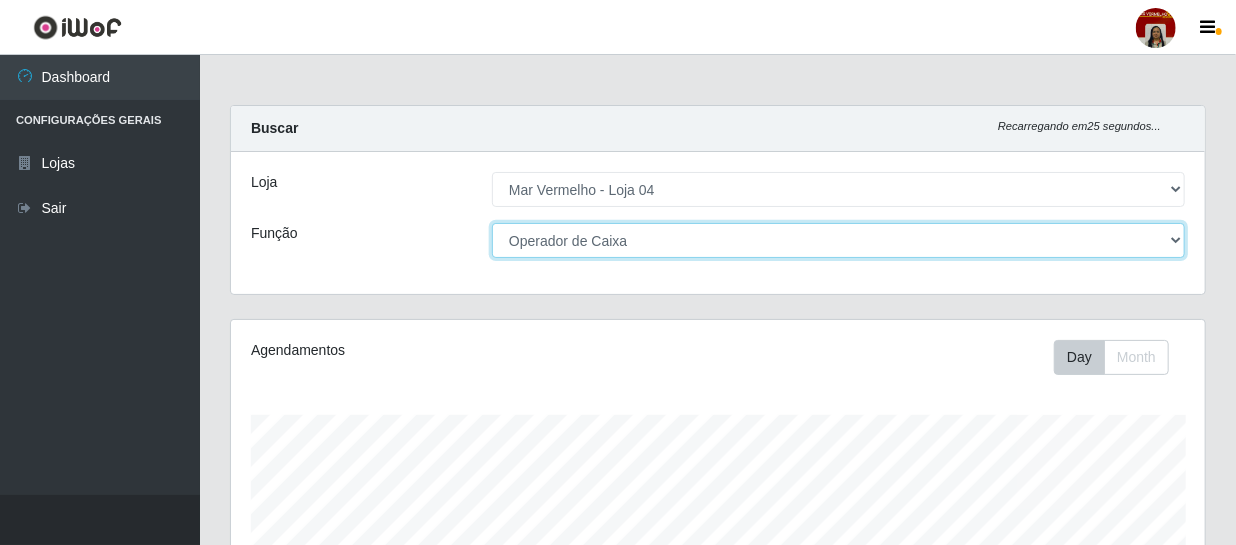 click on "[Selecione...] ASG ASG + ASG ++ Auxiliar de Depósito  Auxiliar de Depósito + Auxiliar de Depósito ++ Auxiliar de Estacionamento Auxiliar de Estacionamento + Auxiliar de Estacionamento ++ Balconista de Frios Balconista de Frios + Balconista de Padaria  Balconista de Padaria + Embalador Embalador + Embalador ++ Operador de Caixa Operador de Caixa + Operador de Caixa ++ Repositor  Repositor + Repositor ++ Repositor de Frios Repositor de Frios + Repositor de Frios ++ Repositor de Hortifruti Repositor de Hortifruti + Repositor de Hortifruti ++" at bounding box center [838, 240] 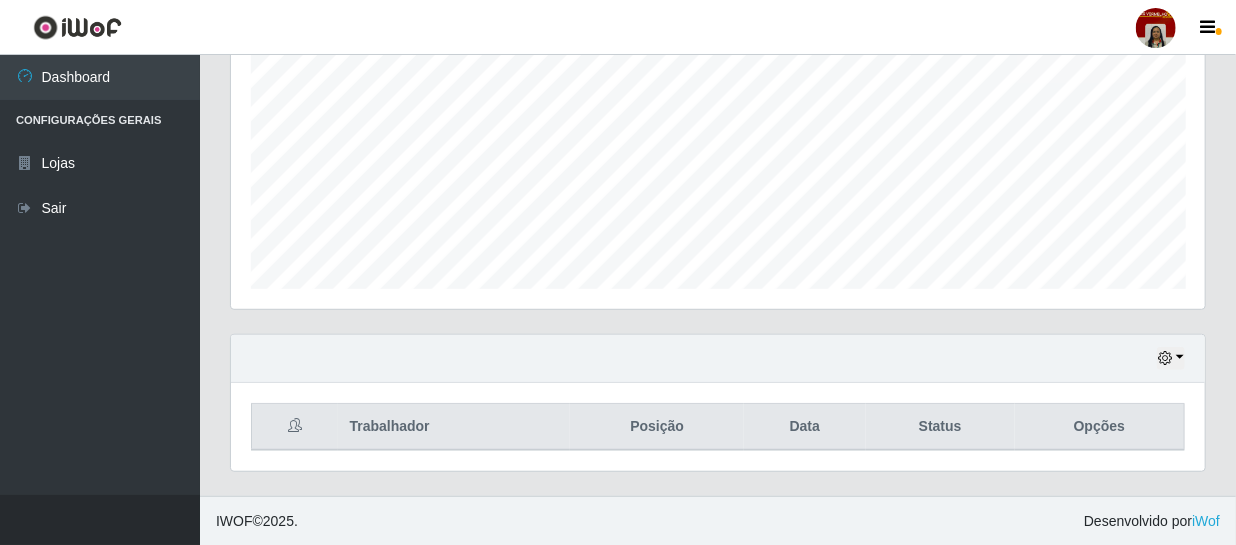scroll, scrollTop: 0, scrollLeft: 0, axis: both 